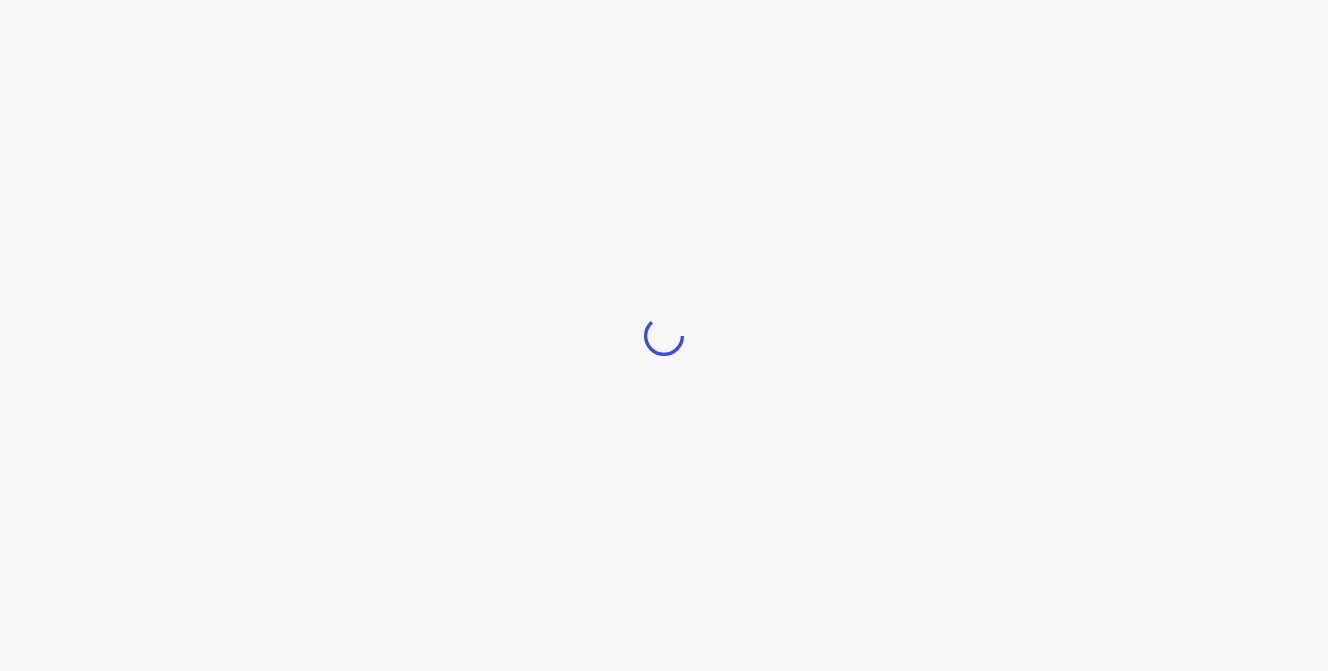 scroll, scrollTop: 0, scrollLeft: 0, axis: both 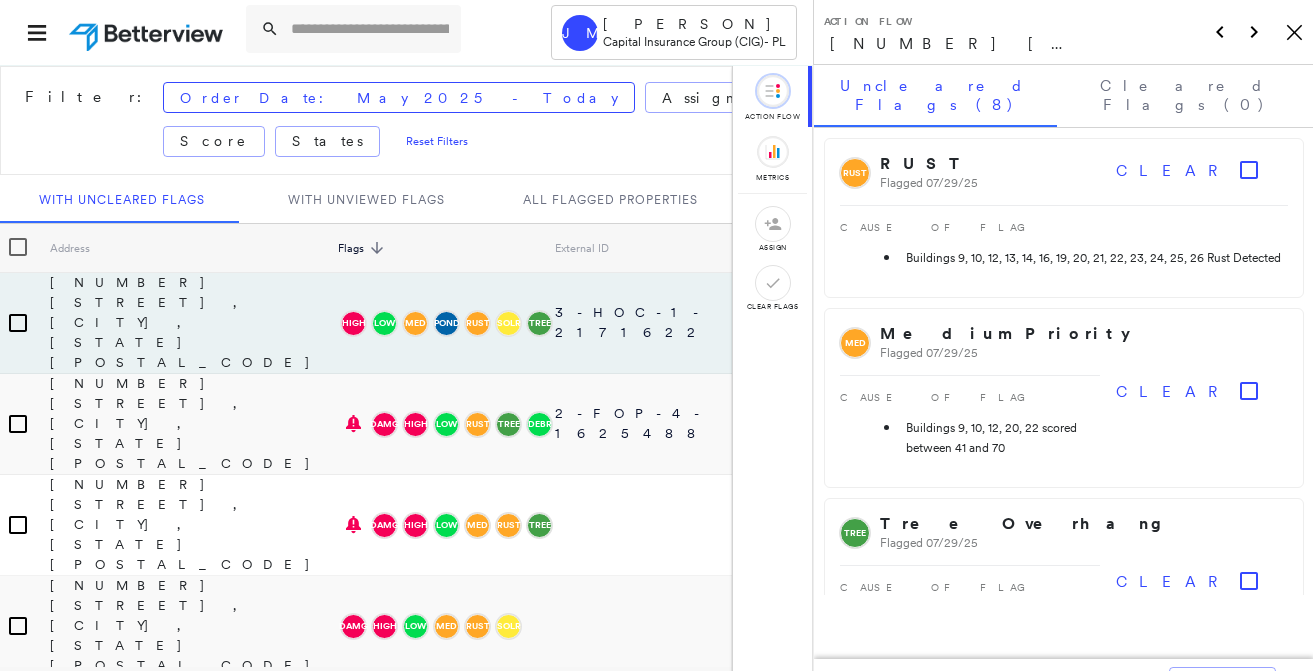 click at bounding box center (353, 32) 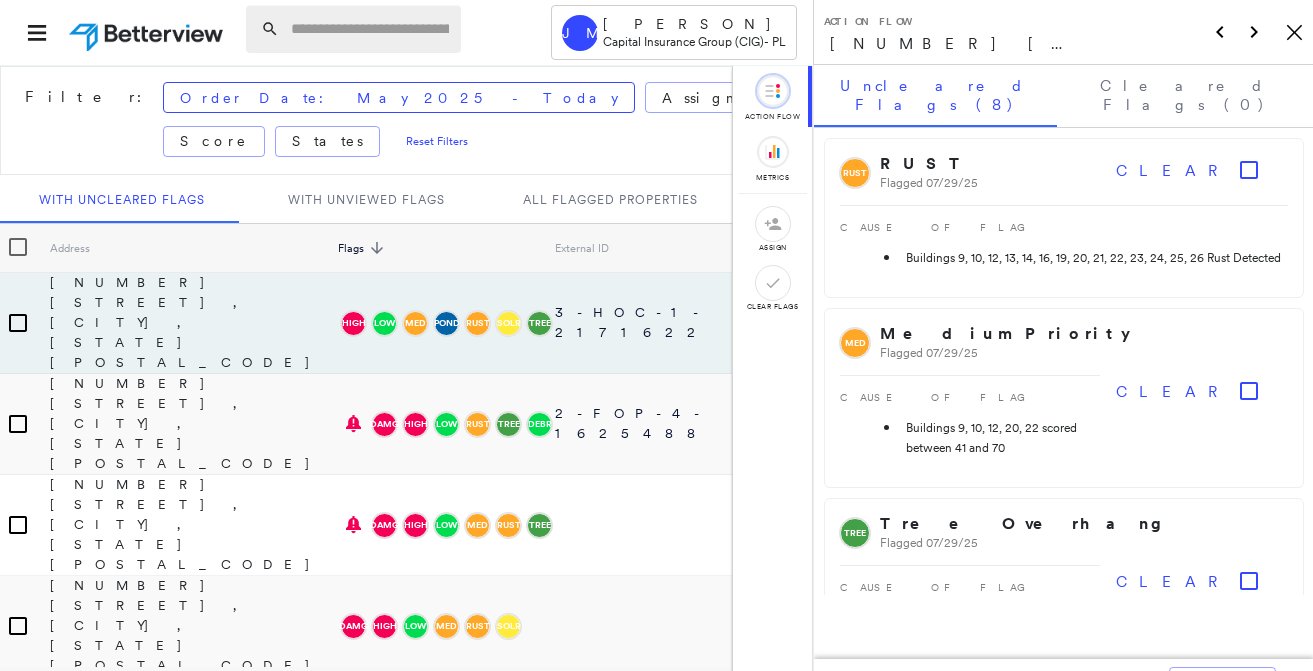click at bounding box center [370, 29] 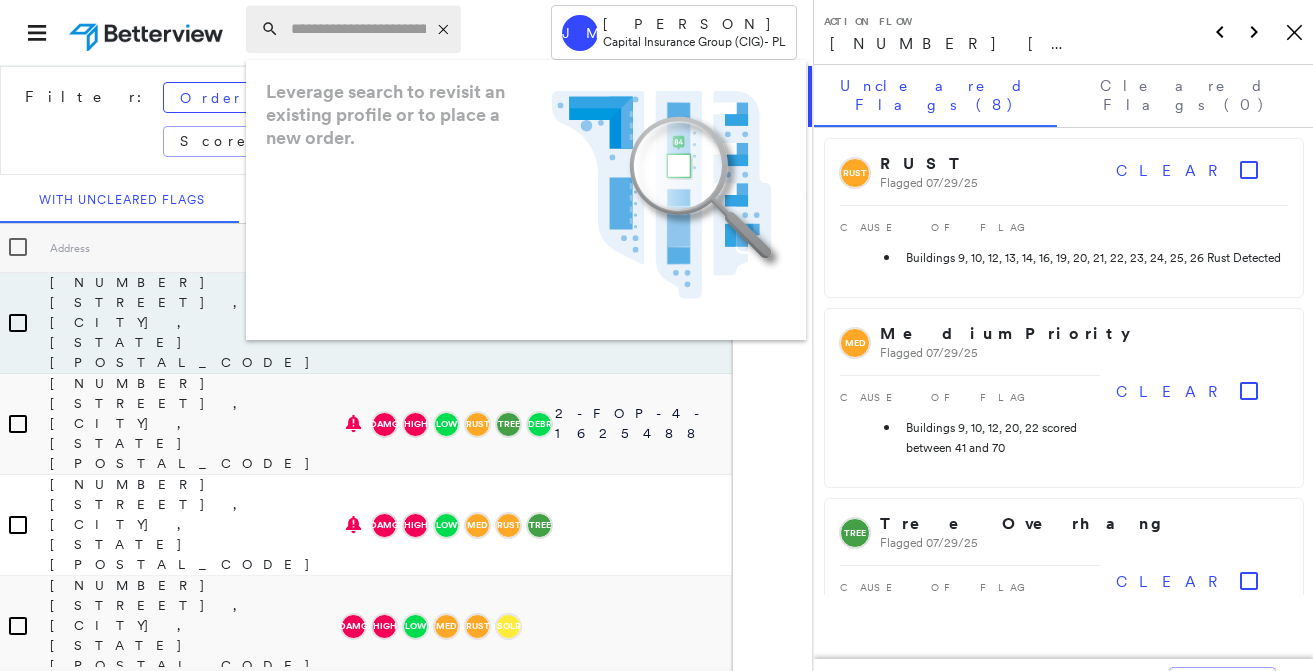 paste on "**********" 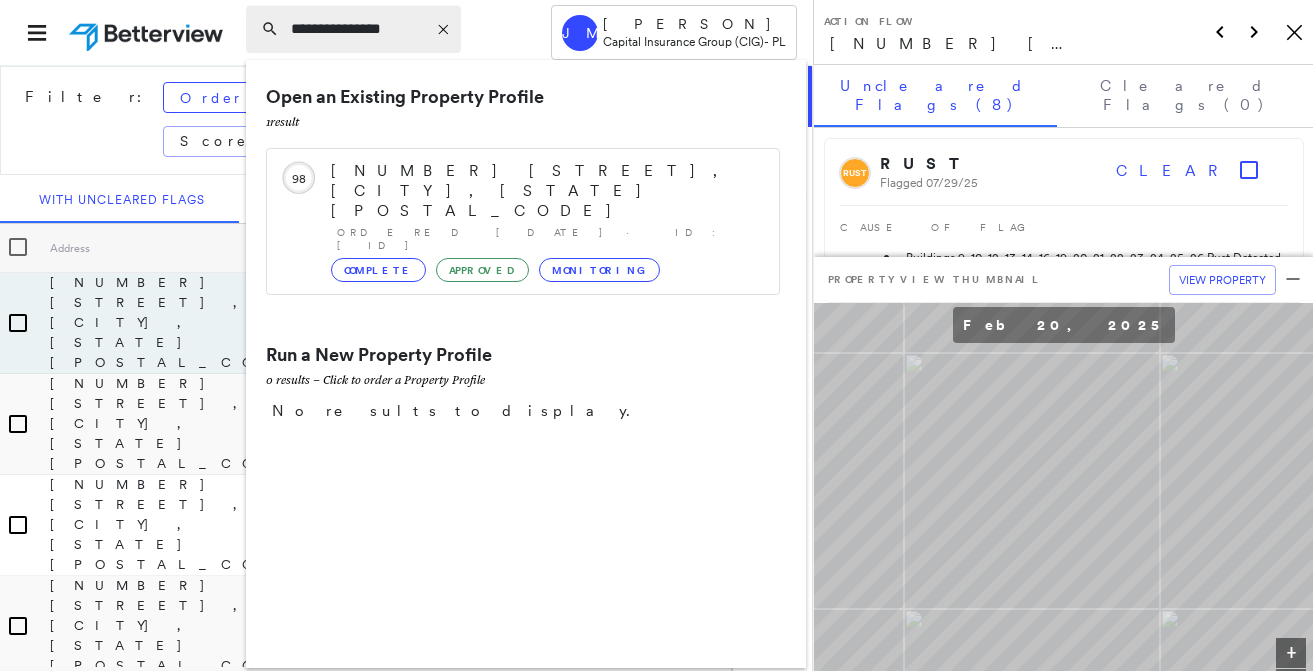 type on "**********" 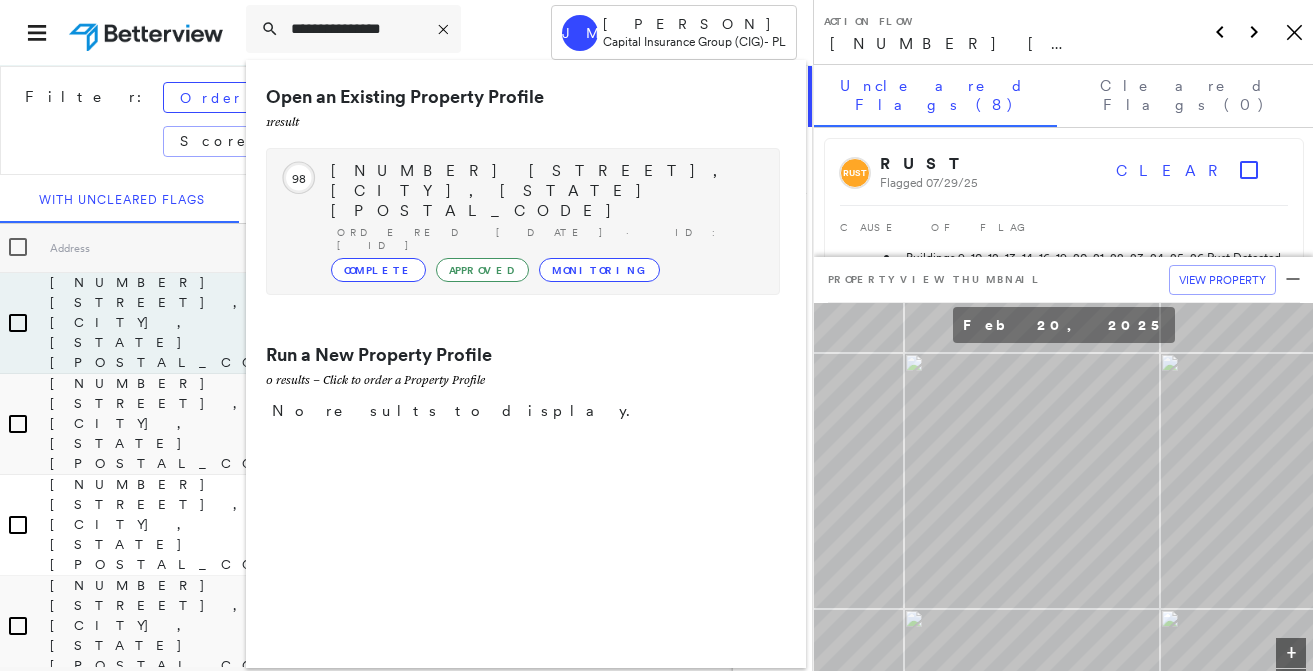 click on "Ordered [DATE] · ID: [ID]" at bounding box center [548, 239] 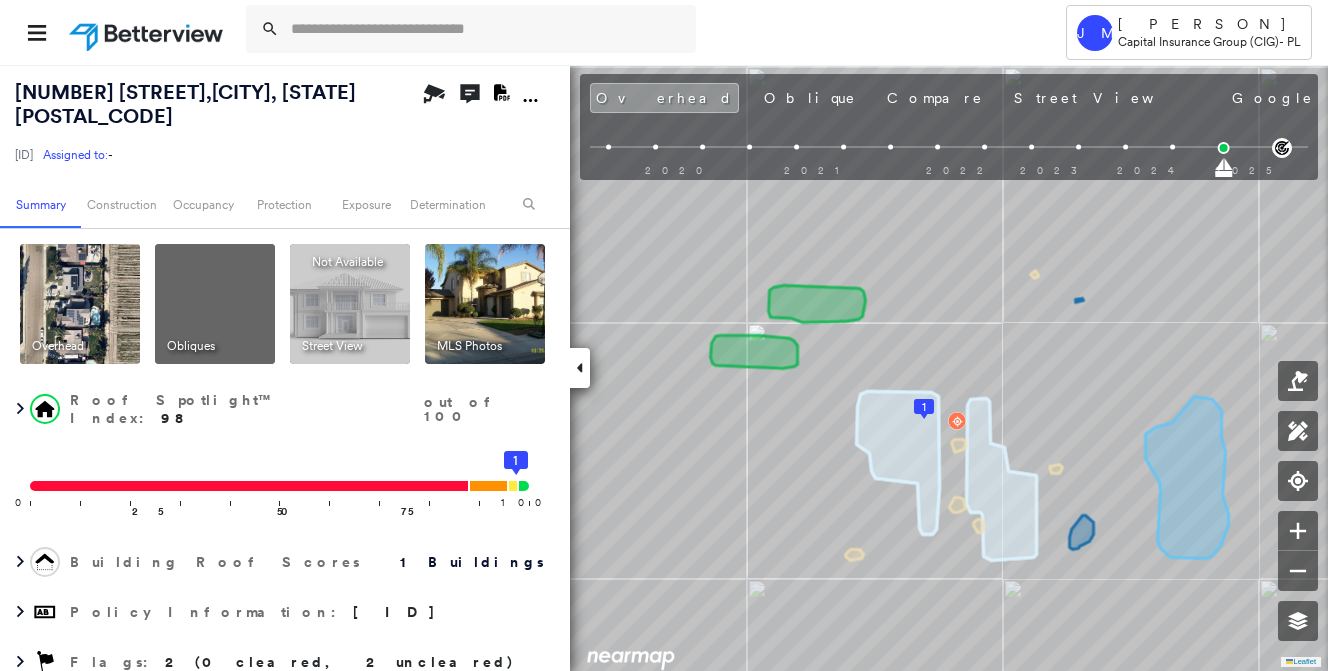 scroll, scrollTop: 0, scrollLeft: 0, axis: both 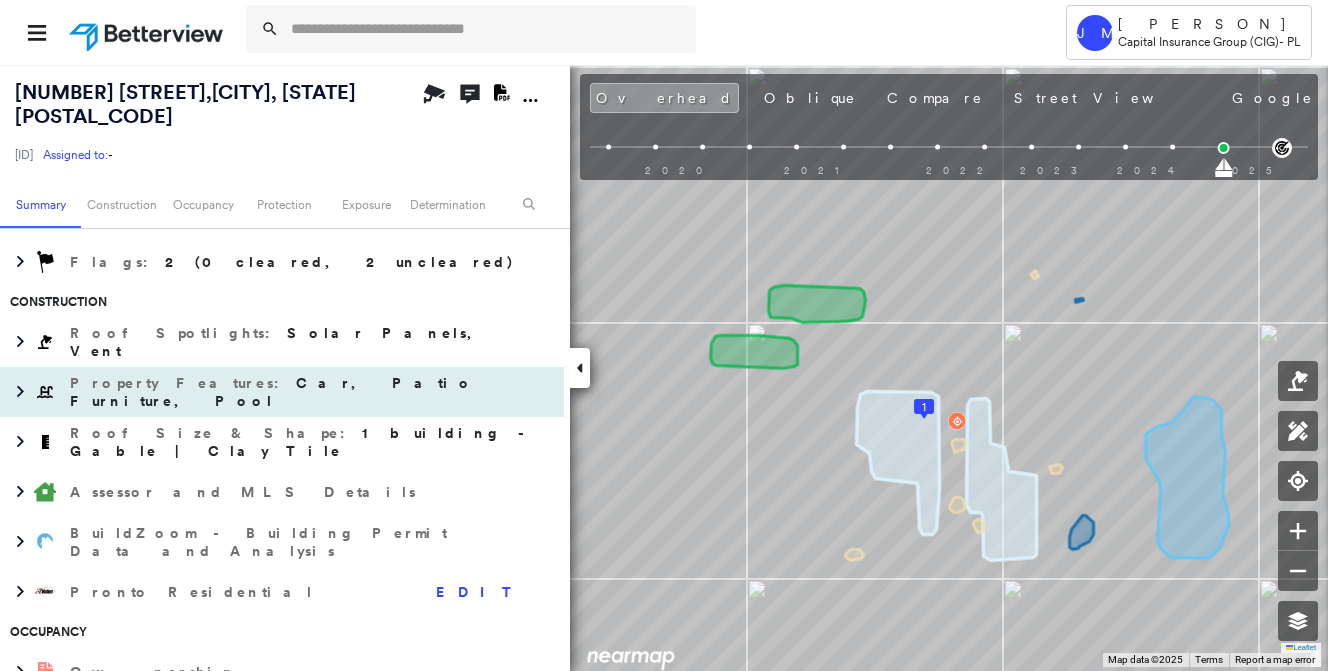 click on "Car, Patio Furniture, Pool" at bounding box center (272, 392) 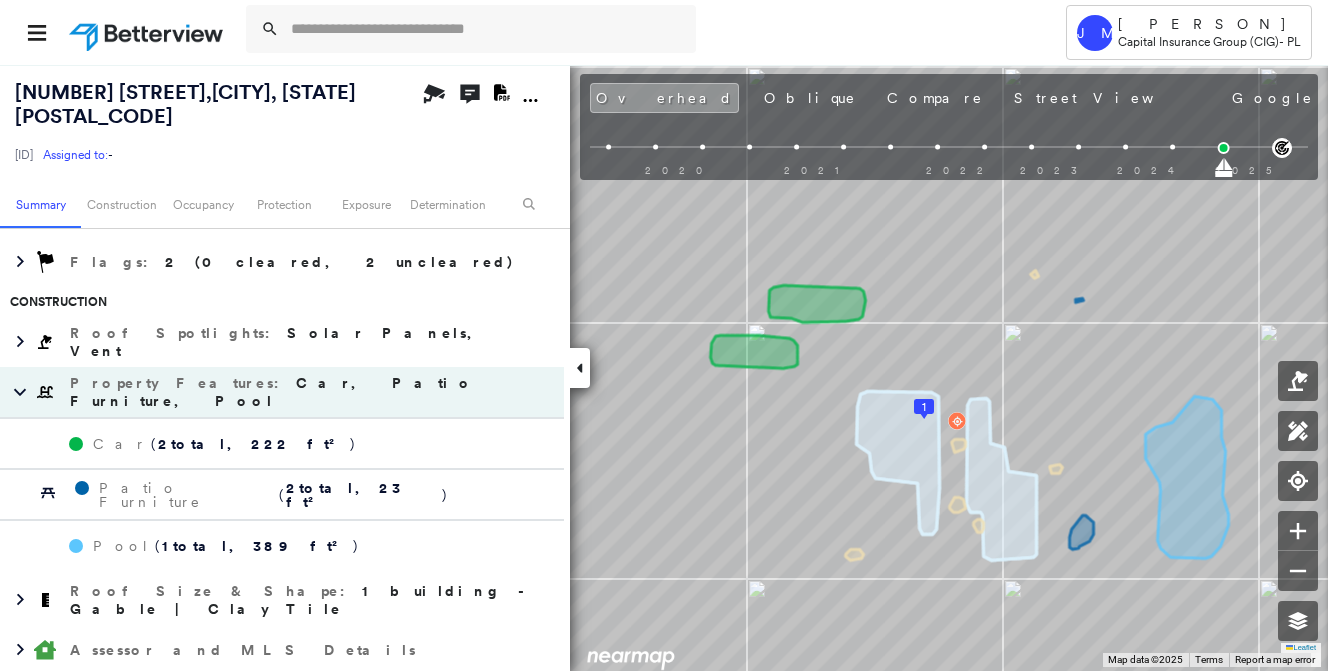 click on "Car, Patio Furniture, Pool" at bounding box center [272, 392] 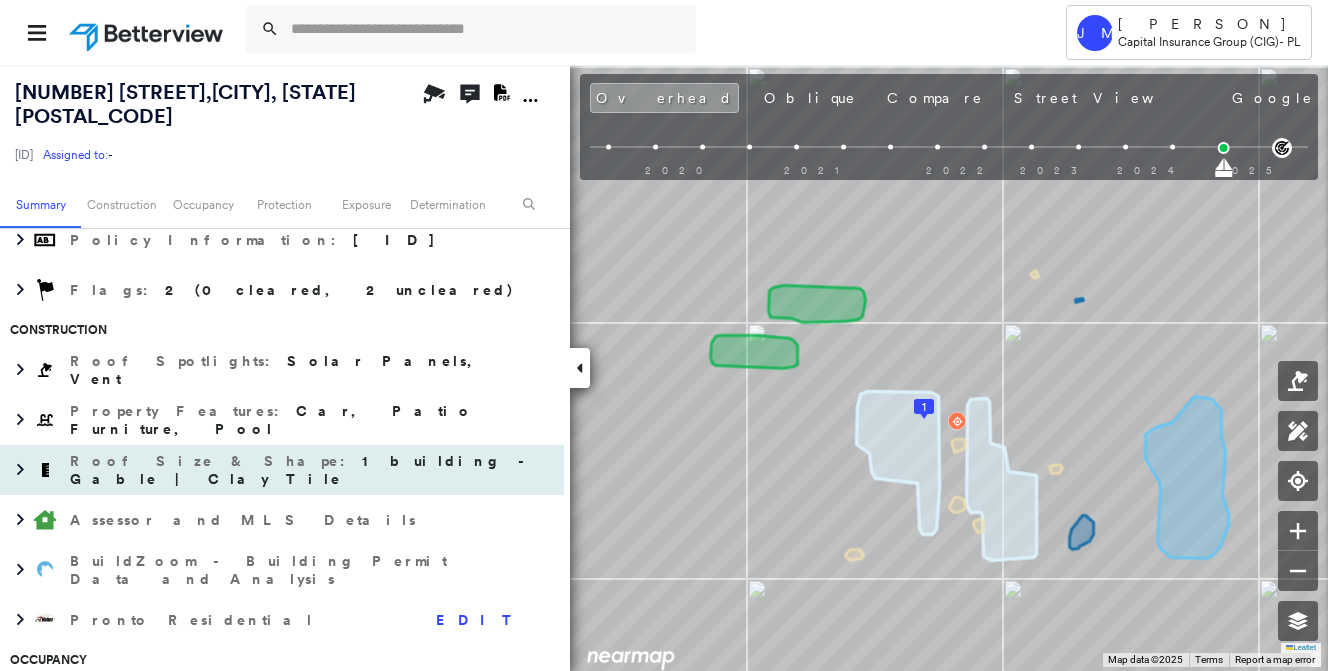 scroll, scrollTop: 400, scrollLeft: 0, axis: vertical 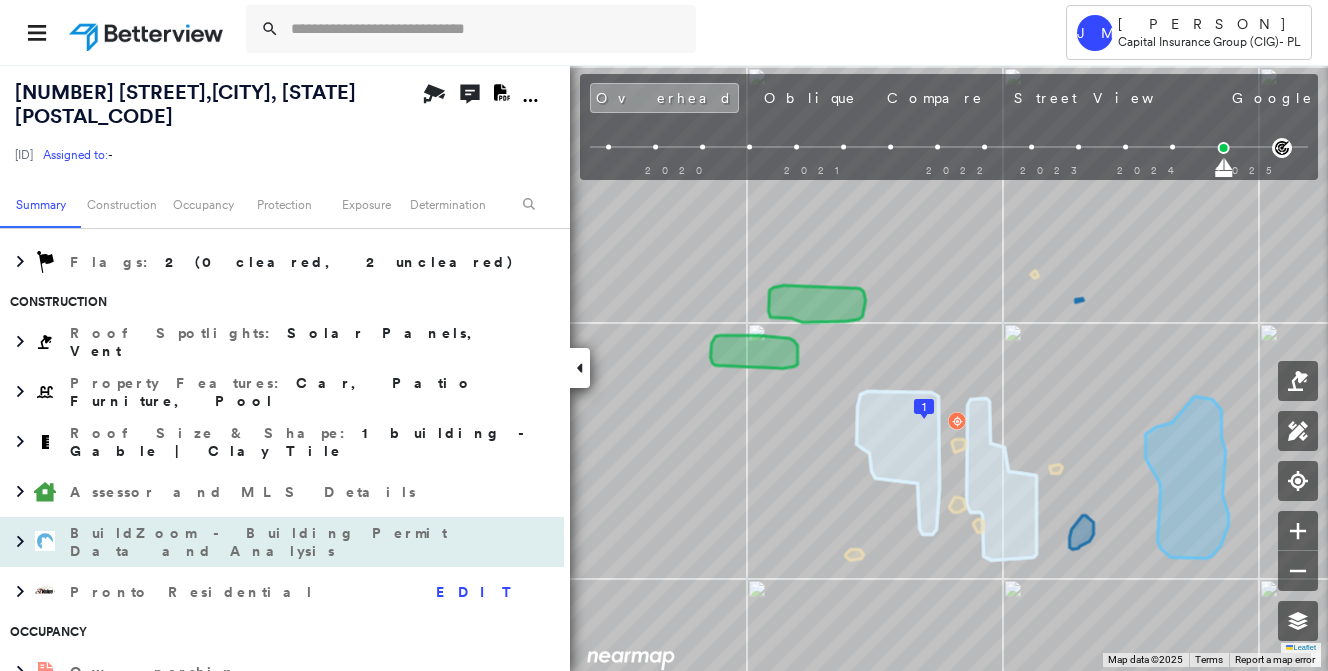 click on "BuildZoom - Building Permit Data and Analysis" at bounding box center (262, 542) 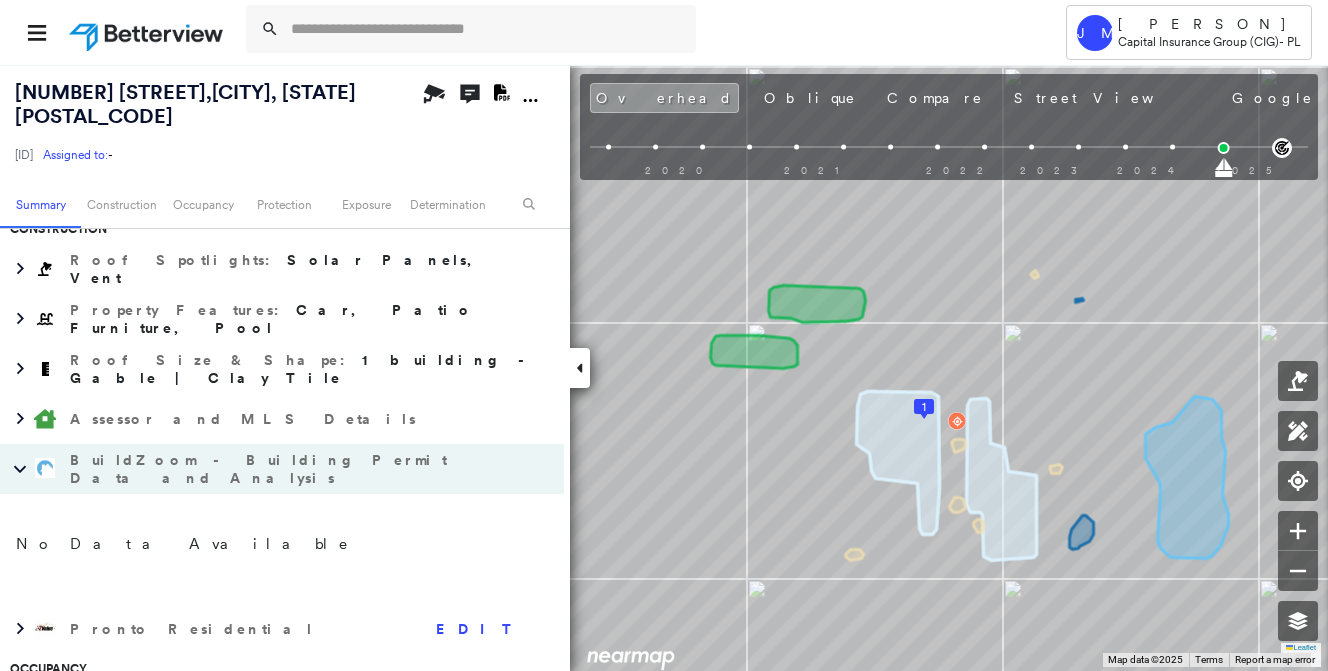 scroll, scrollTop: 500, scrollLeft: 0, axis: vertical 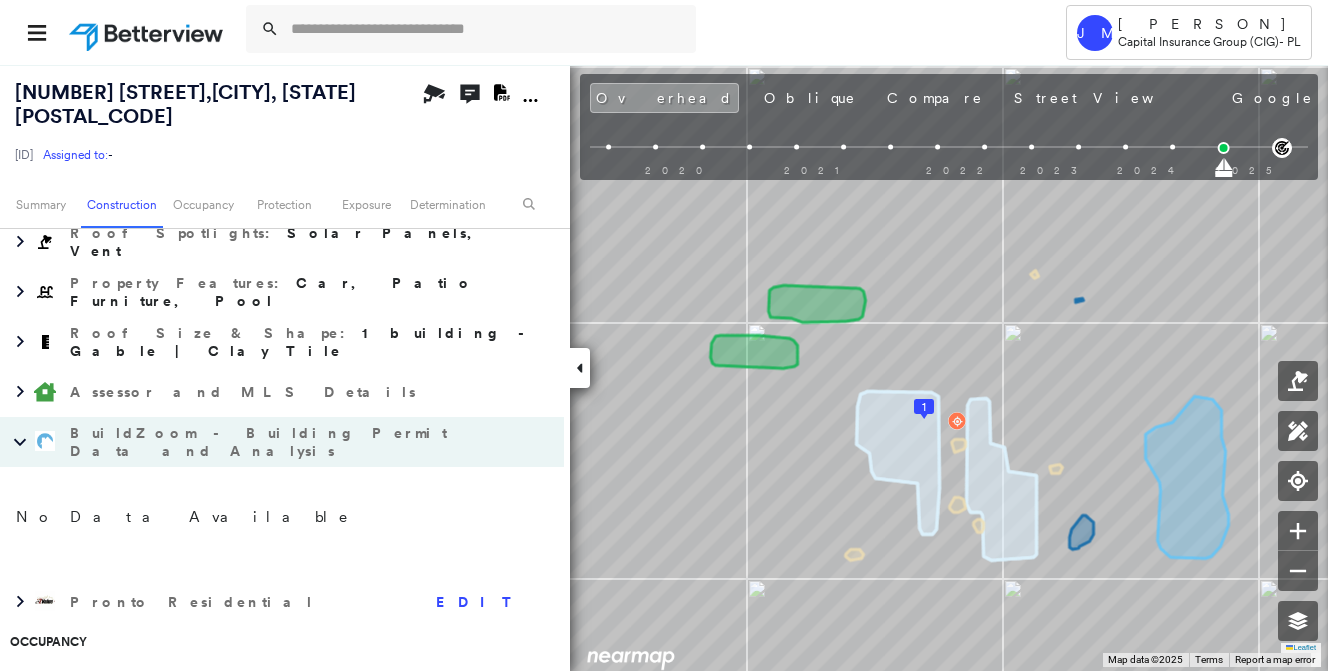 click on "BuildZoom - Building Permit Data and Analysis" at bounding box center [262, 442] 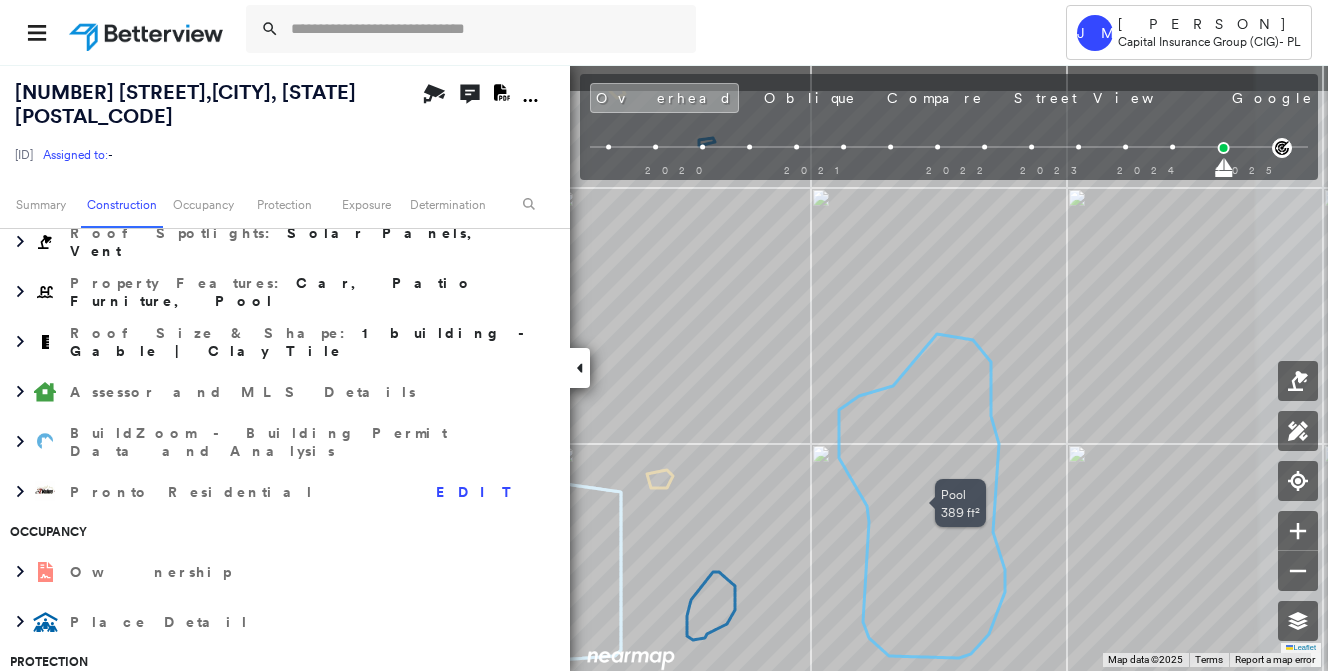 drag, startPoint x: 976, startPoint y: 377, endPoint x: 975, endPoint y: 439, distance: 62.008064 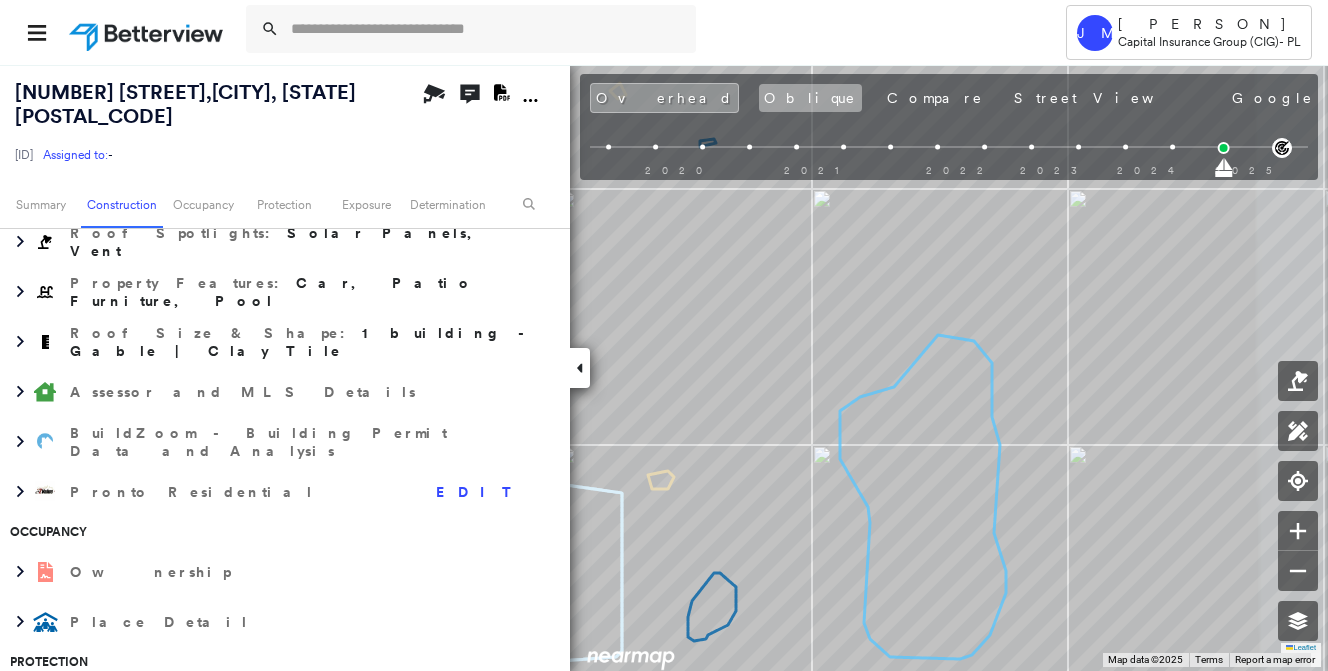 click on "Oblique" at bounding box center (810, 98) 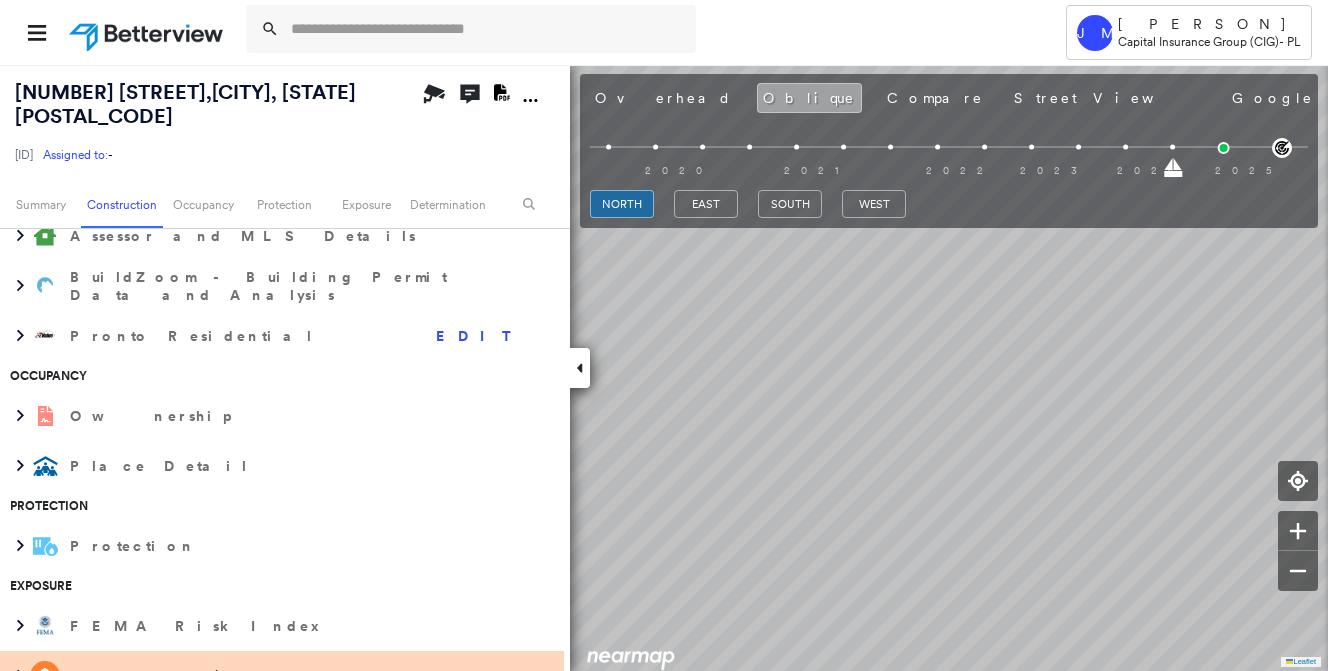 scroll, scrollTop: 550, scrollLeft: 0, axis: vertical 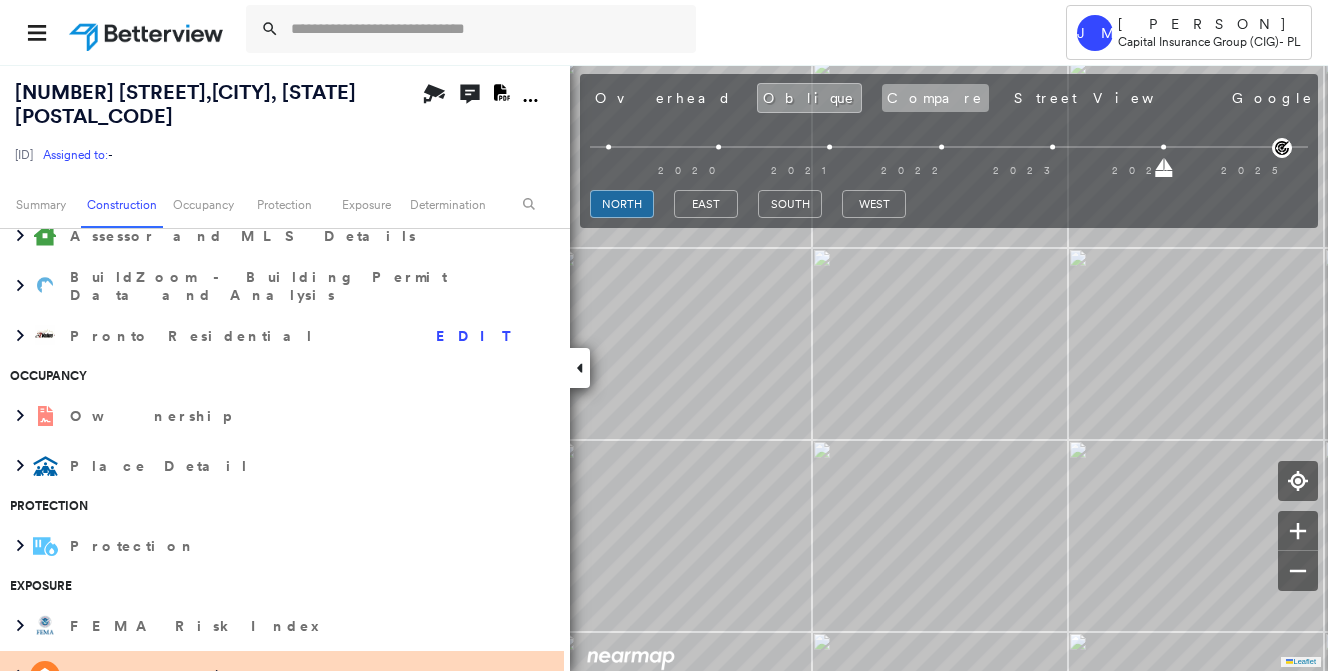 click on "Compare" at bounding box center [935, 98] 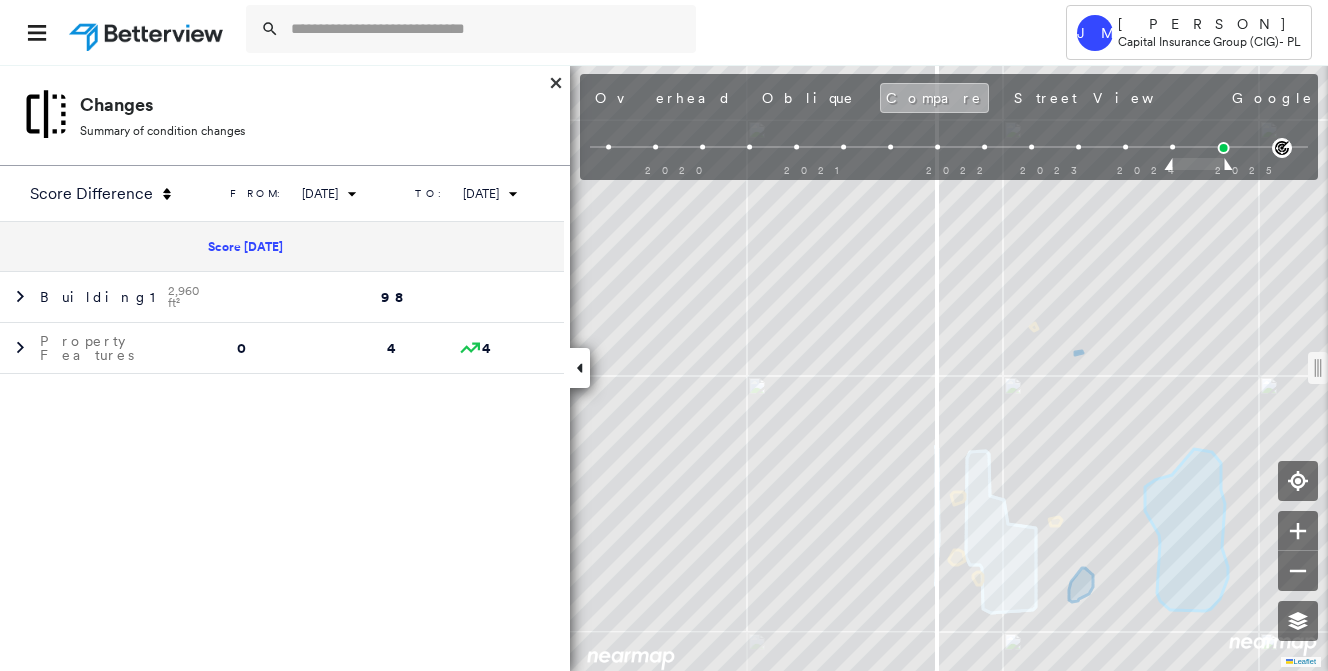 scroll, scrollTop: 0, scrollLeft: 0, axis: both 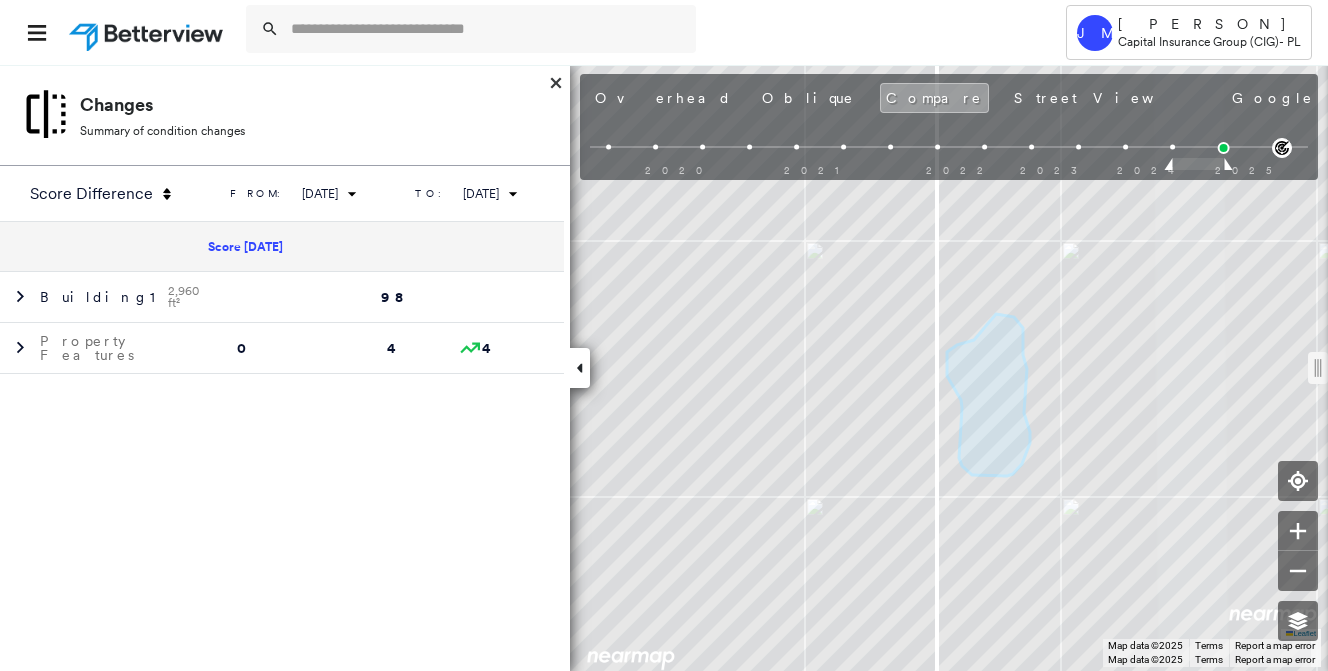 click on "Street View" at bounding box center (1108, 98) 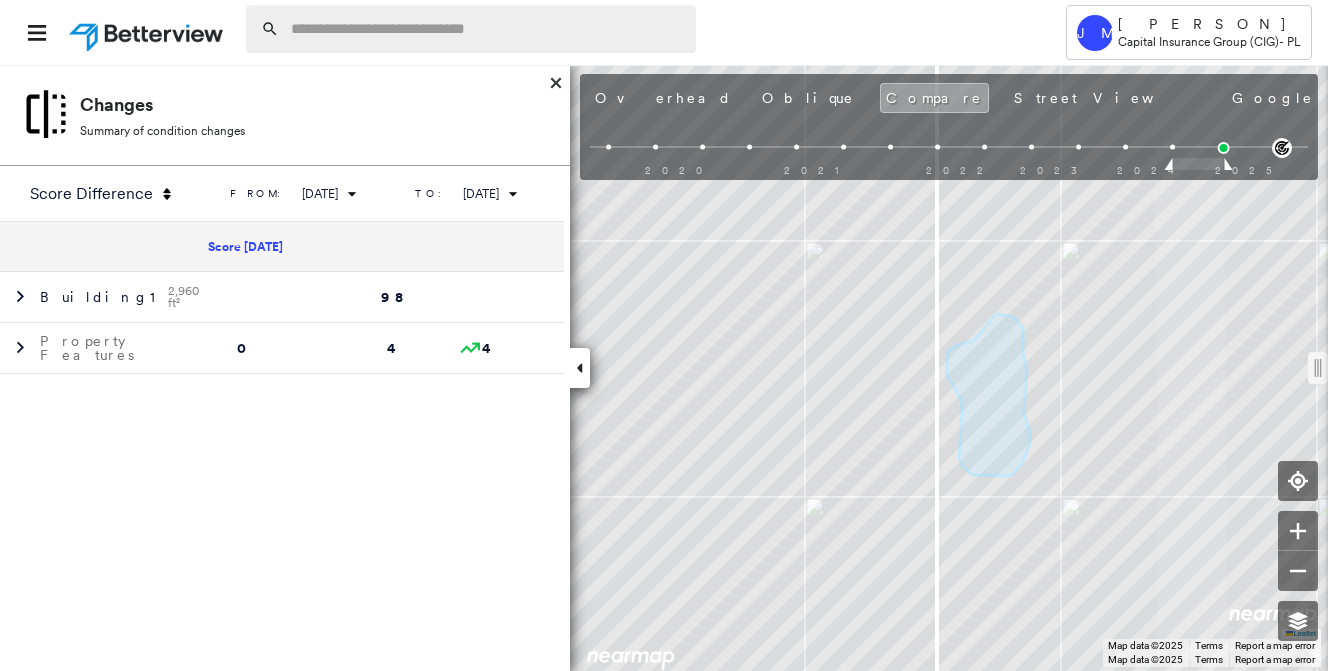 click at bounding box center (487, 29) 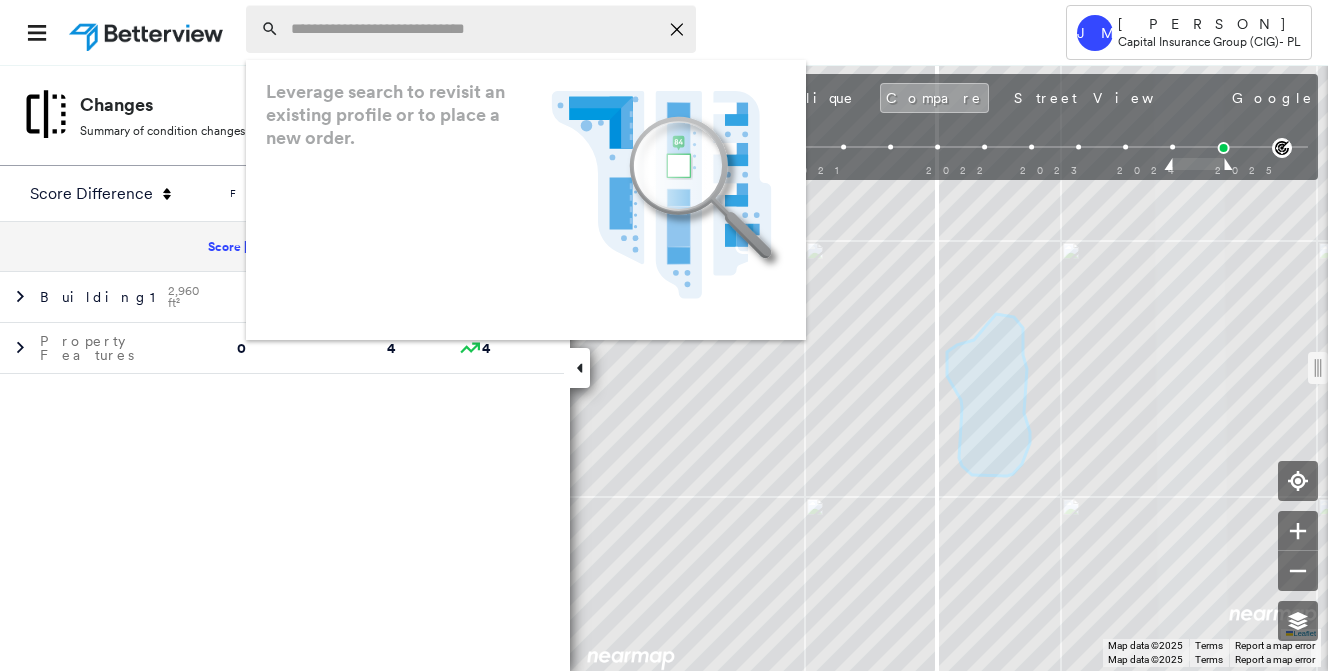 click at bounding box center (474, 29) 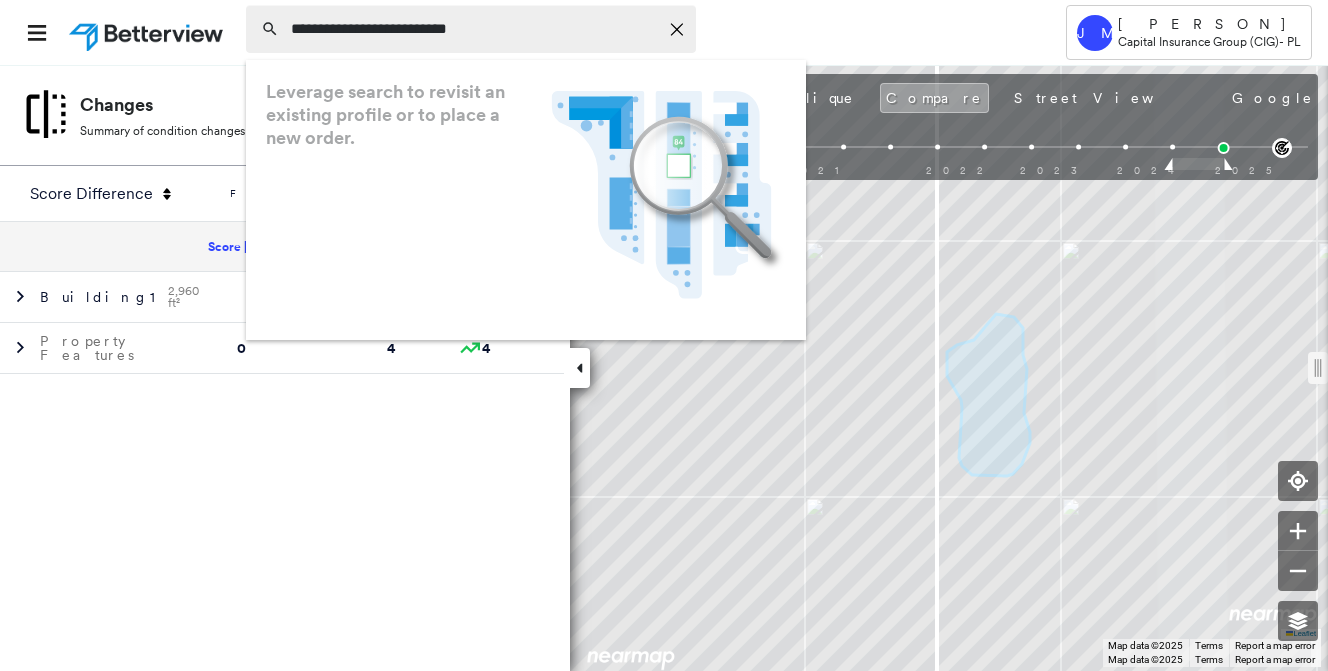 type on "**********" 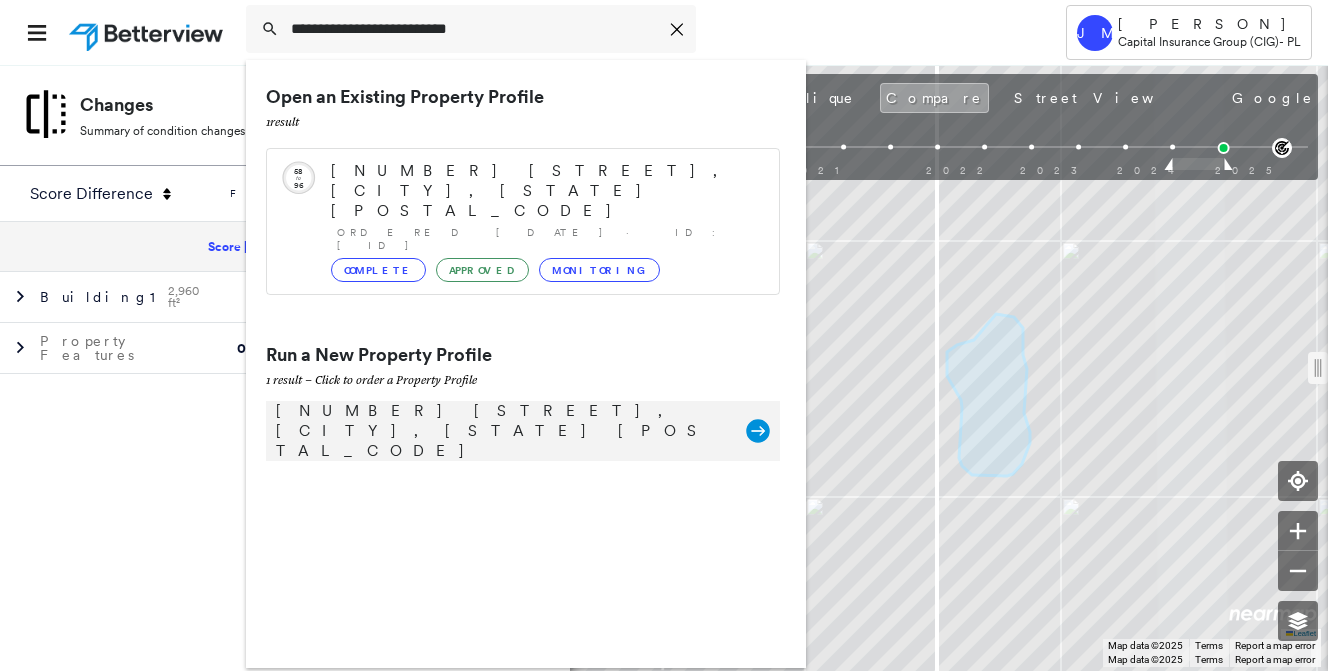 click on "[NUMBER] [STREET], [CITY], [STATE] [POSTAL_CODE]" at bounding box center [501, 431] 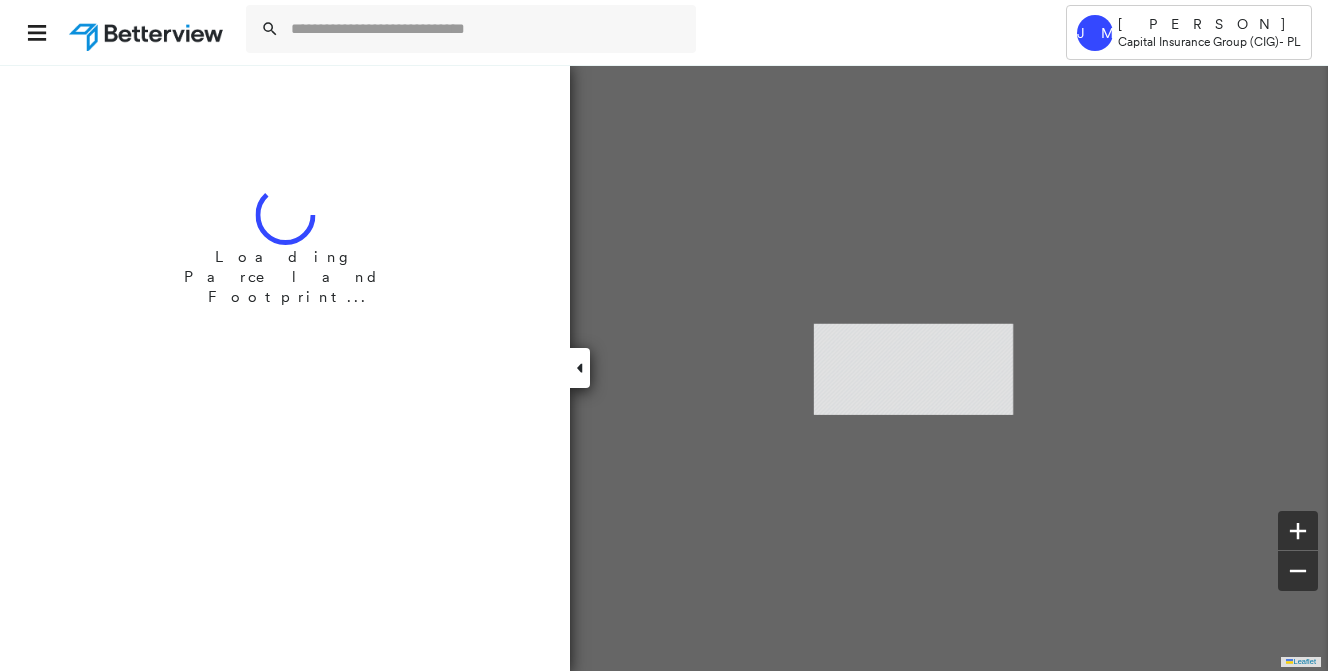 scroll, scrollTop: 0, scrollLeft: 0, axis: both 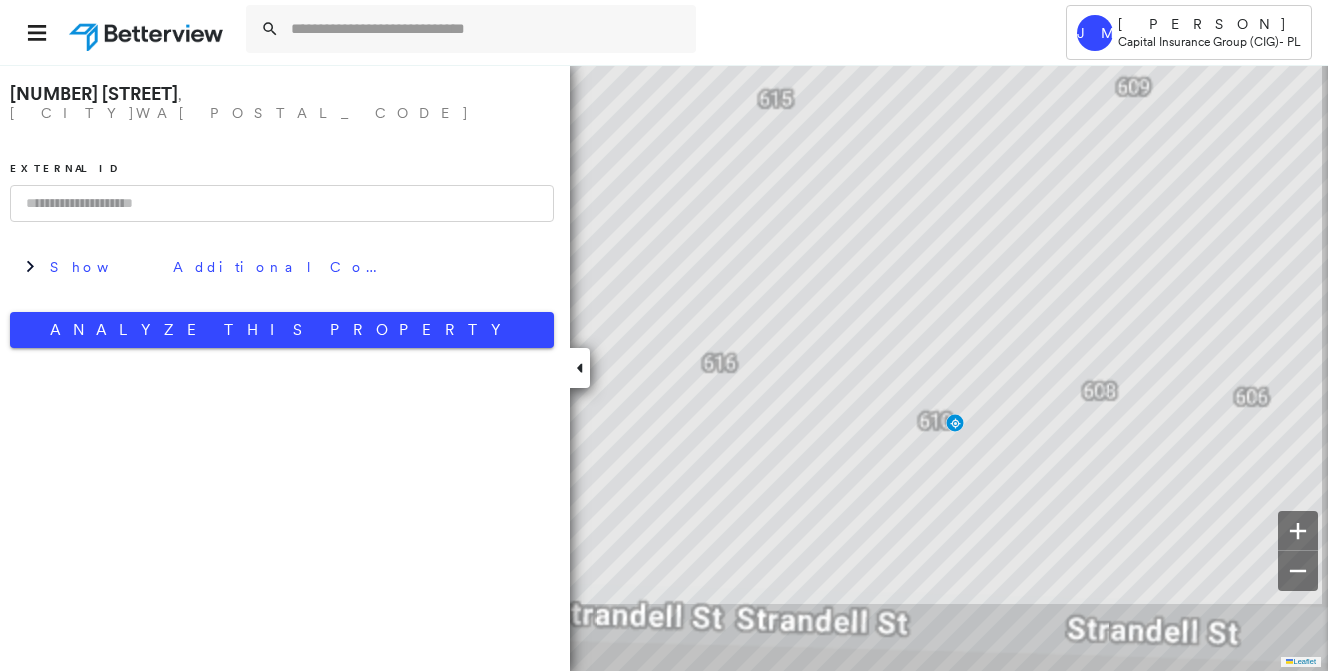 click at bounding box center [282, 203] 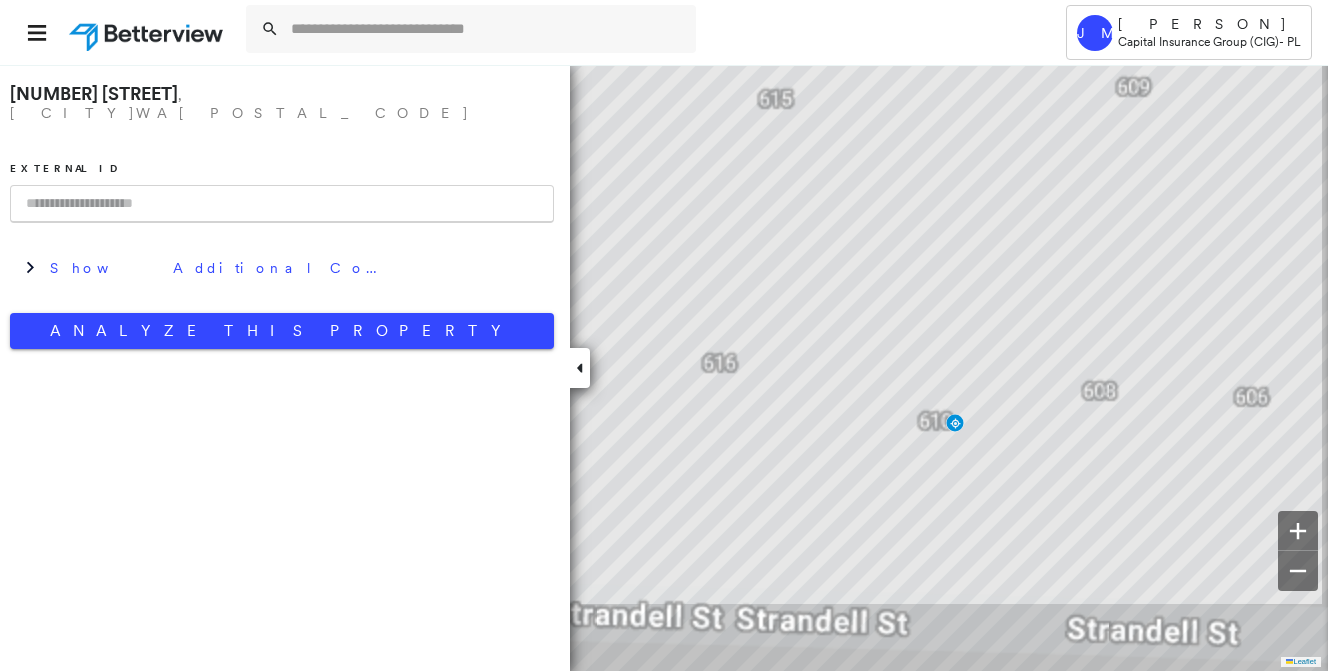 paste on "**********" 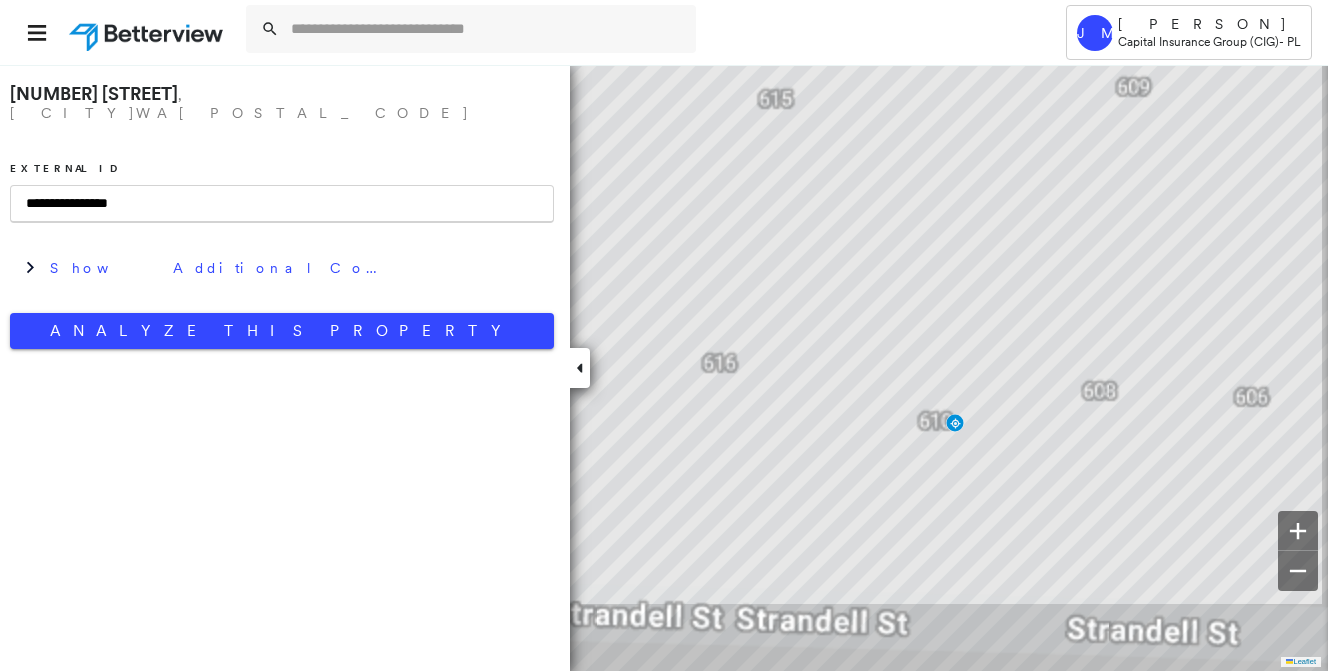 type on "**********" 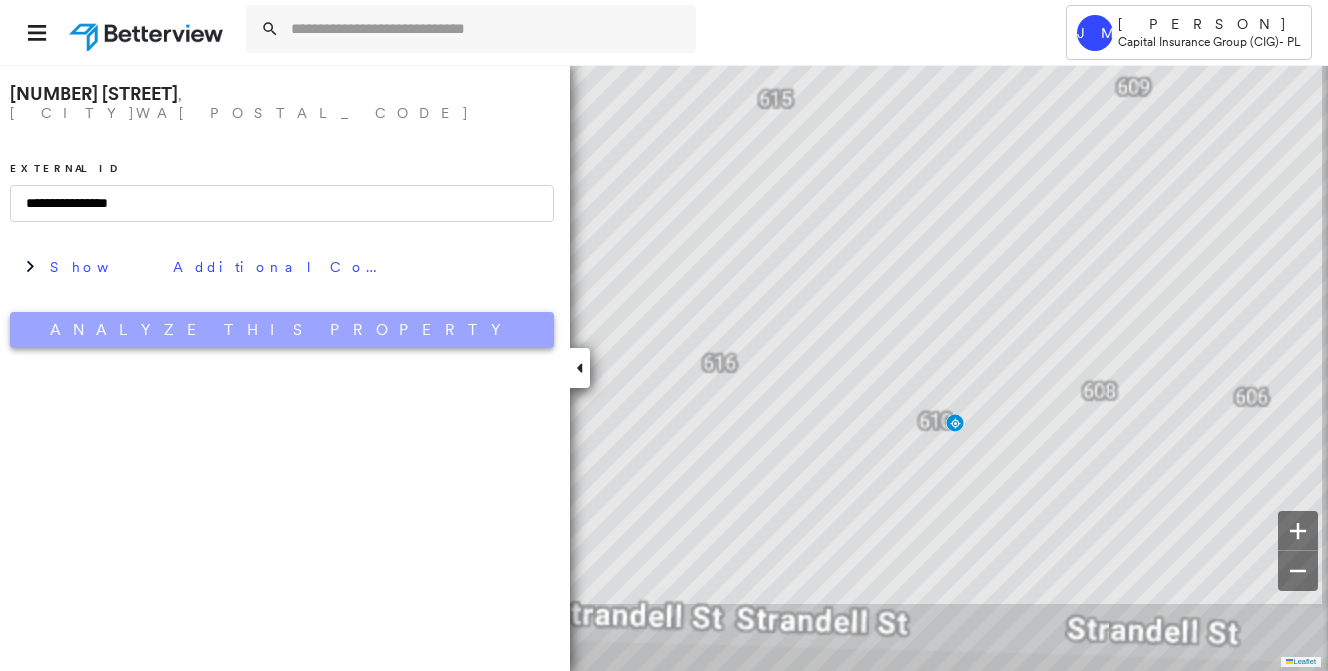 click on "Analyze This Property" at bounding box center (282, 330) 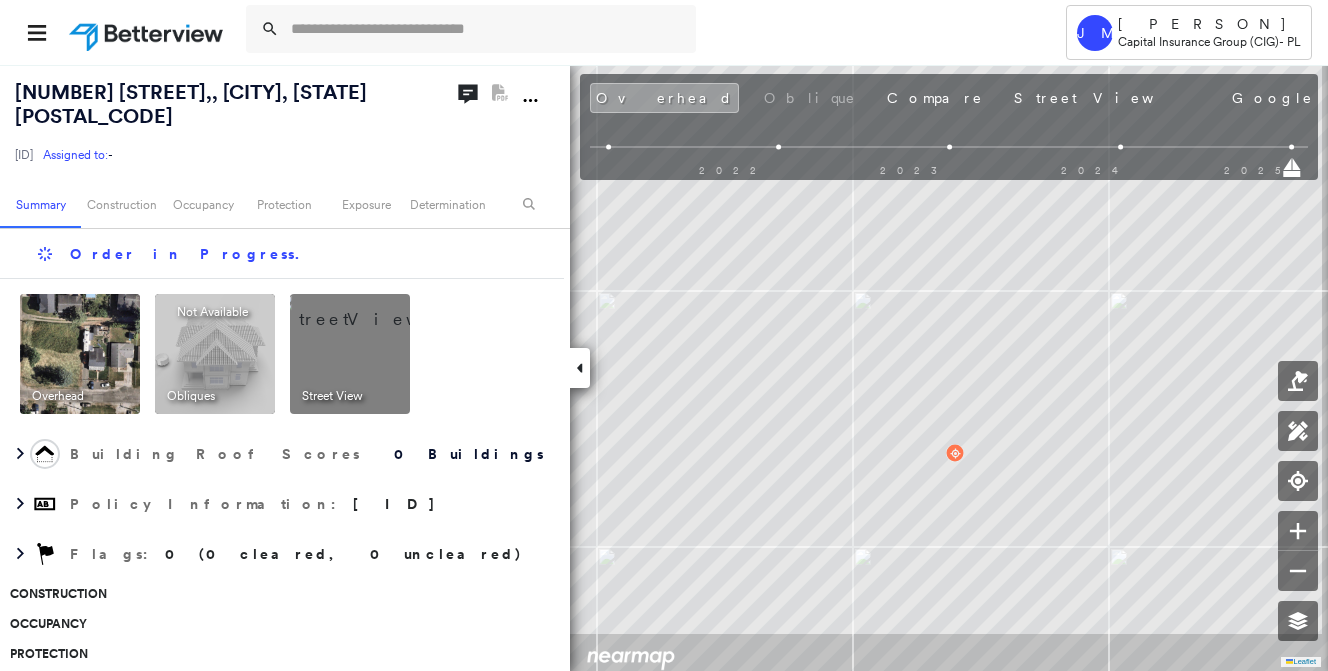 scroll, scrollTop: 0, scrollLeft: 0, axis: both 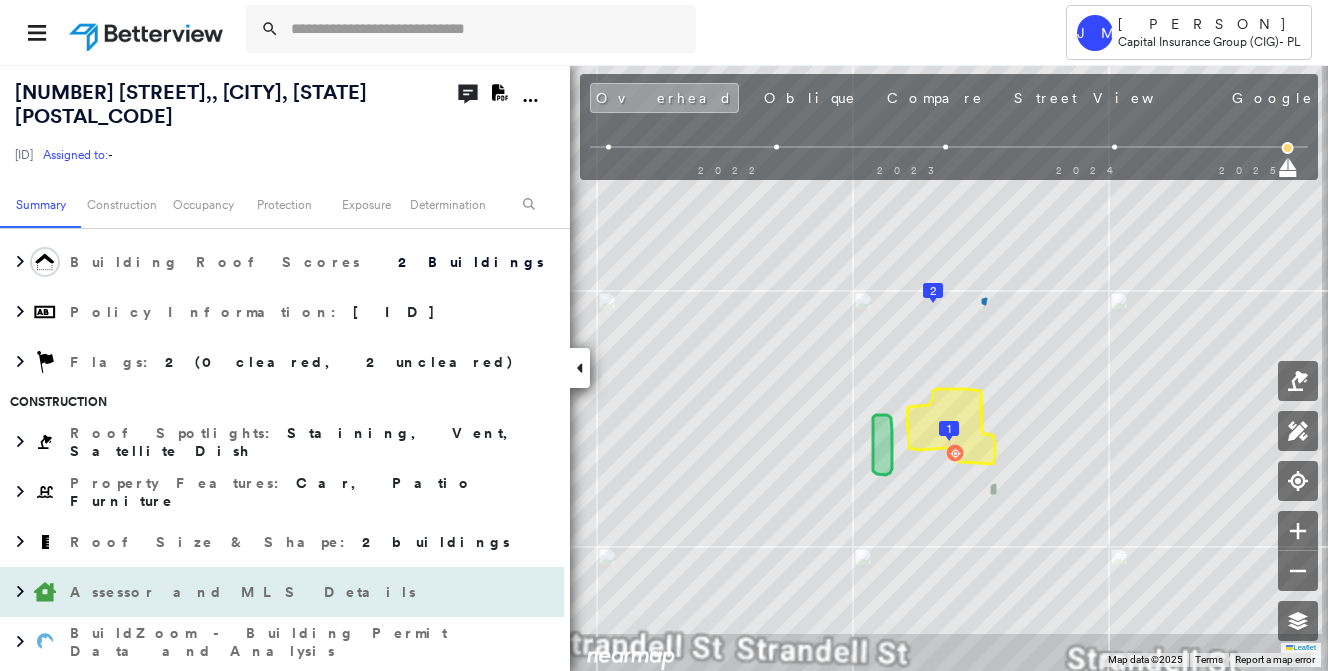 click on "Assessor and MLS Details" at bounding box center [262, 592] 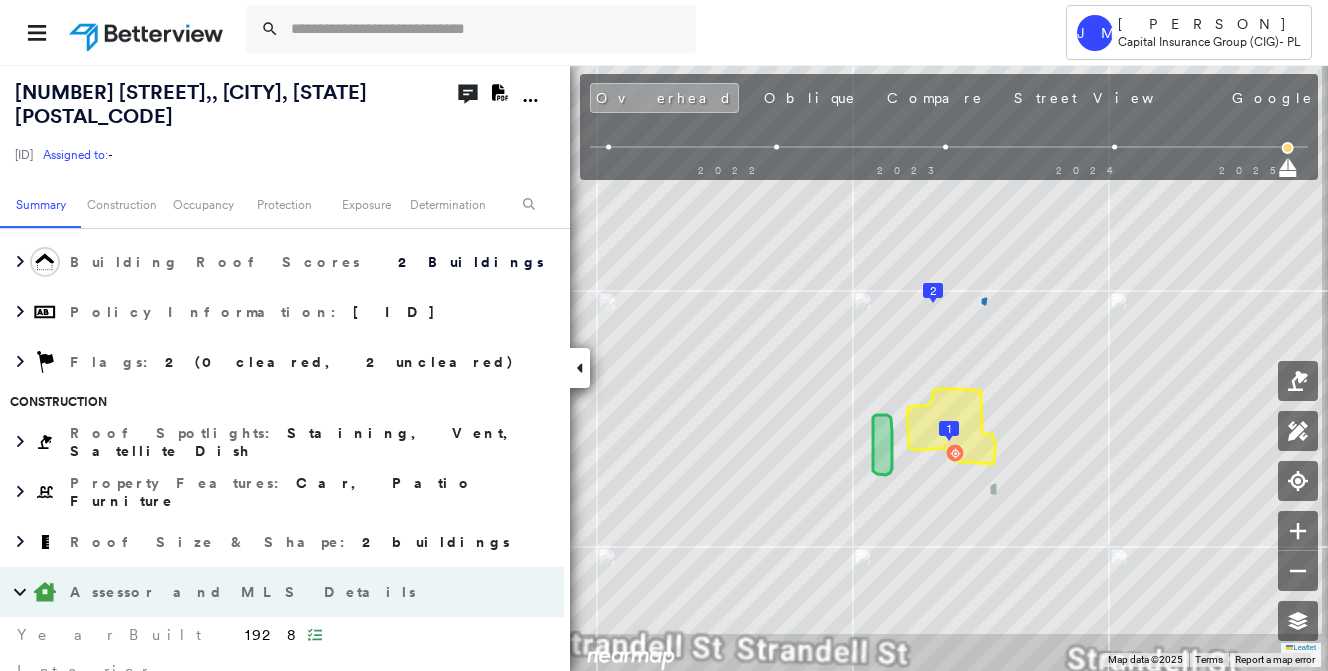 click on "Assessor and MLS Details" at bounding box center [262, 592] 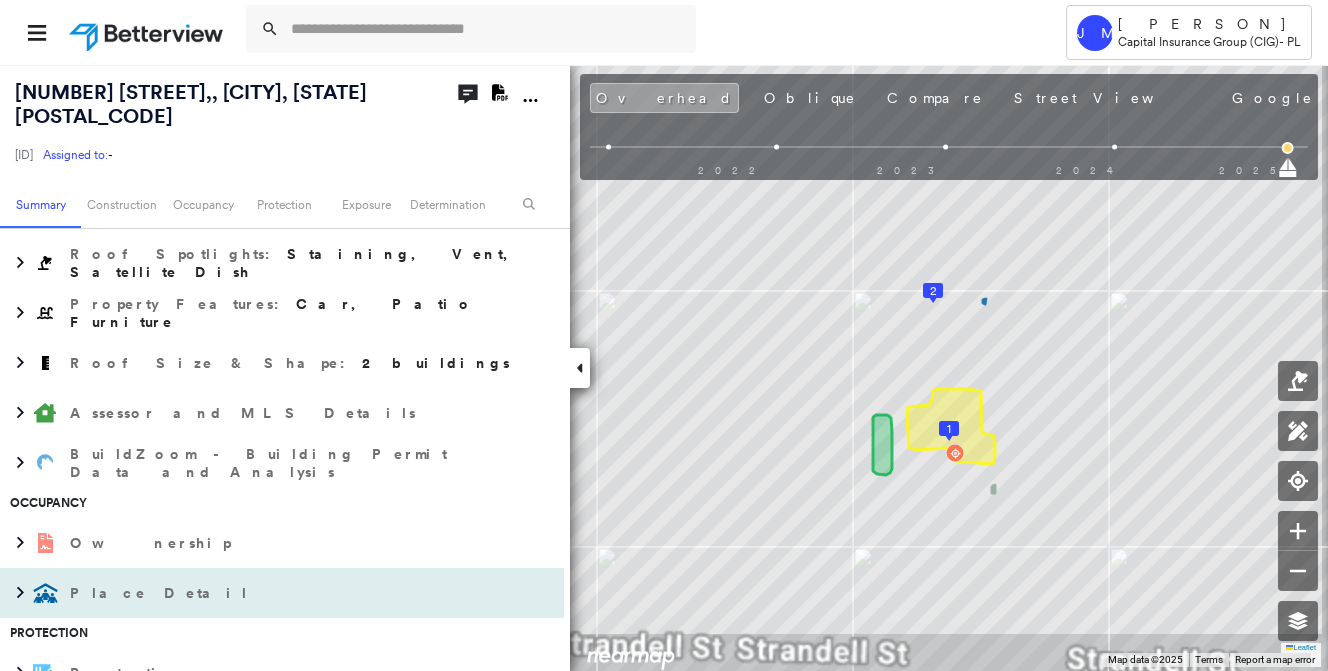 scroll, scrollTop: 500, scrollLeft: 0, axis: vertical 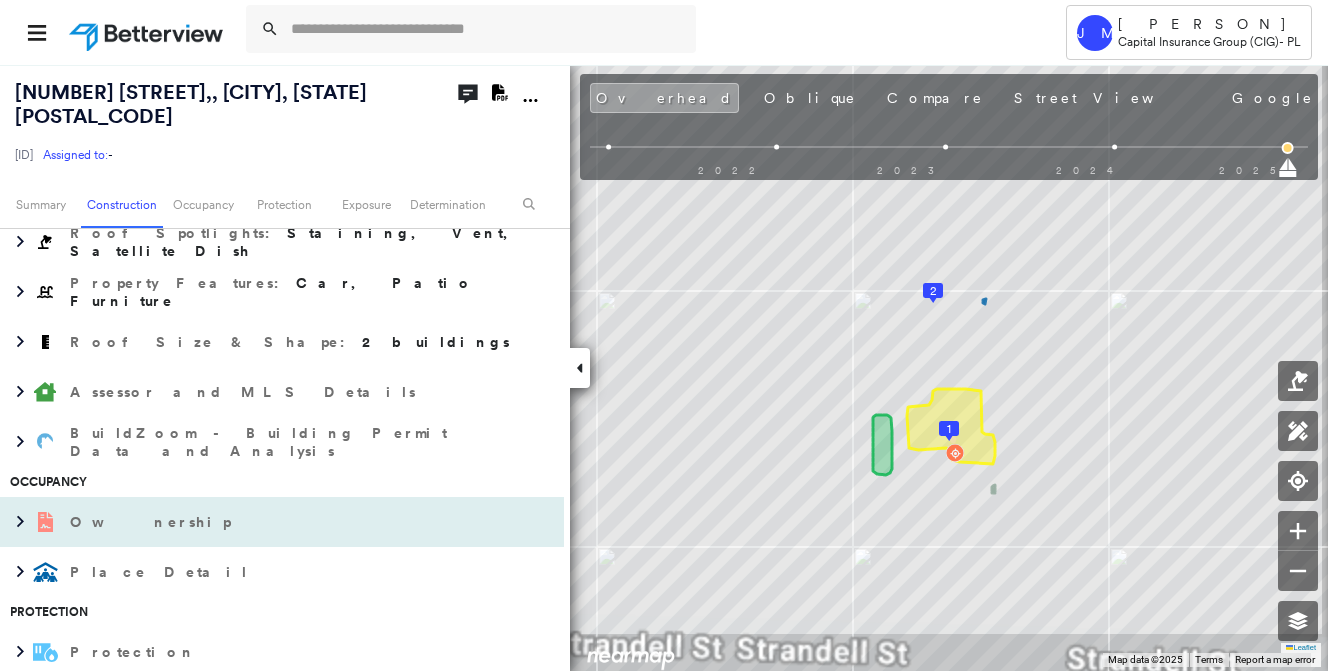 click on "Ownership" at bounding box center (262, 522) 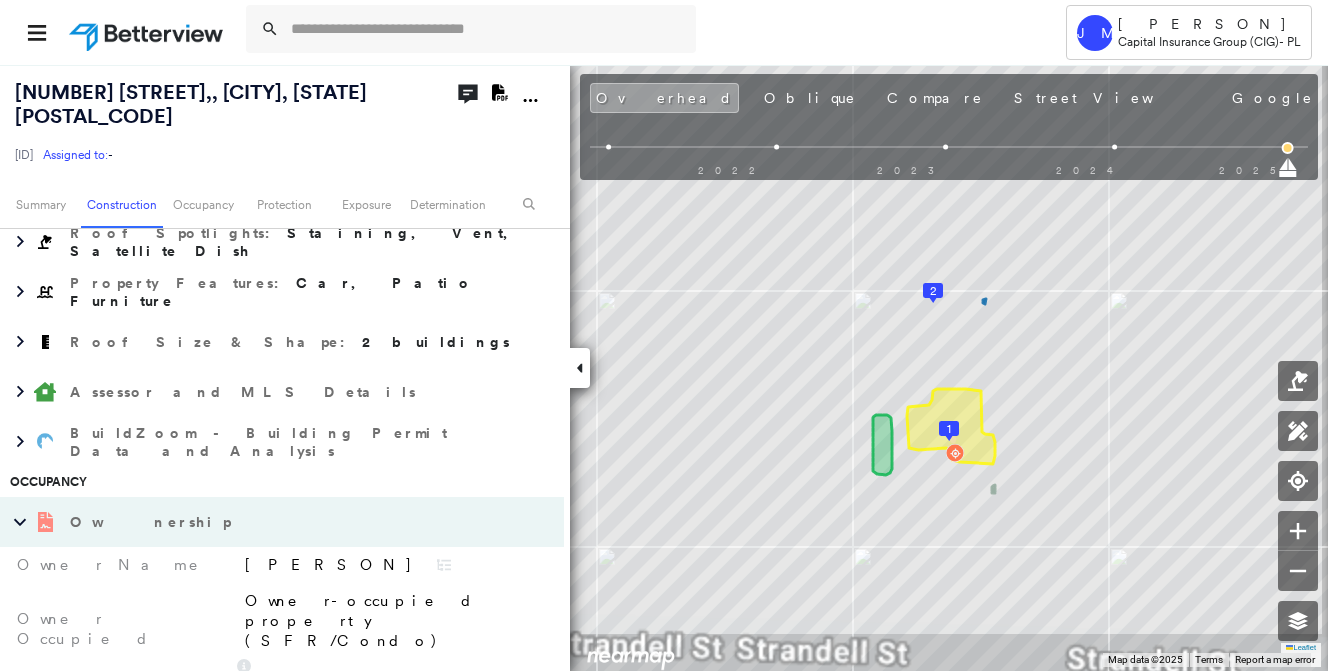 scroll, scrollTop: 600, scrollLeft: 0, axis: vertical 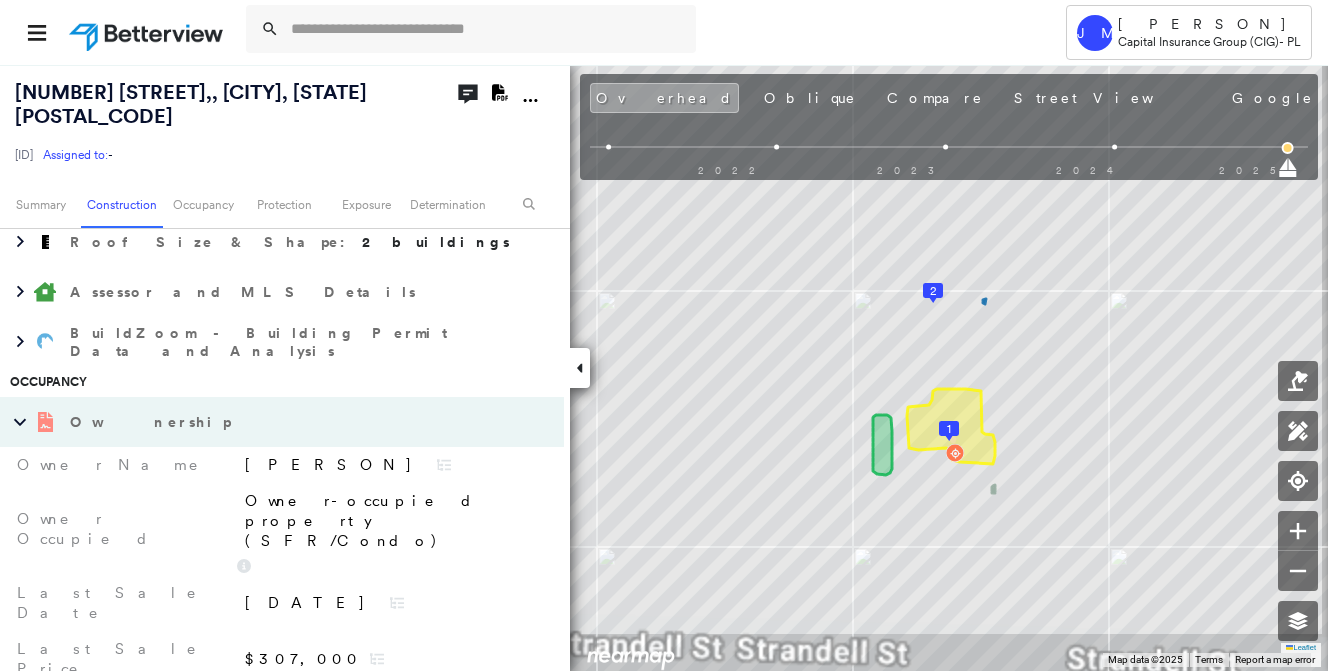 click on "Ownership" at bounding box center (262, 422) 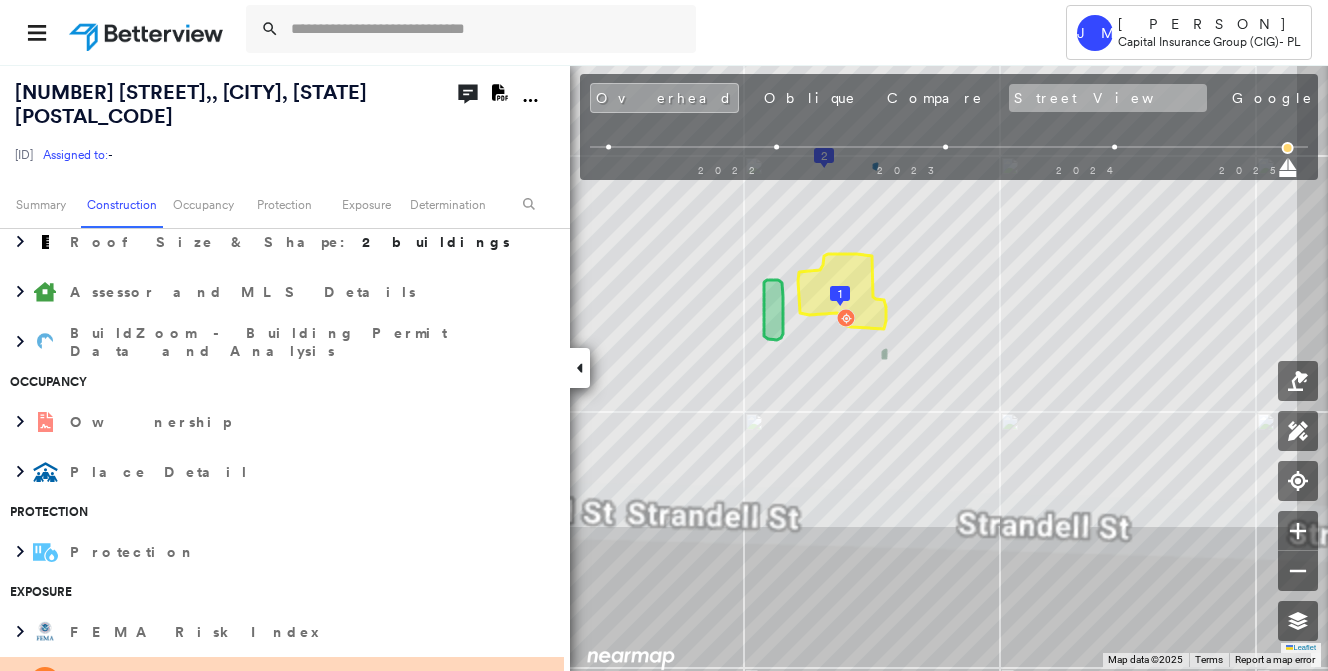 click on "Street View" at bounding box center [1108, 98] 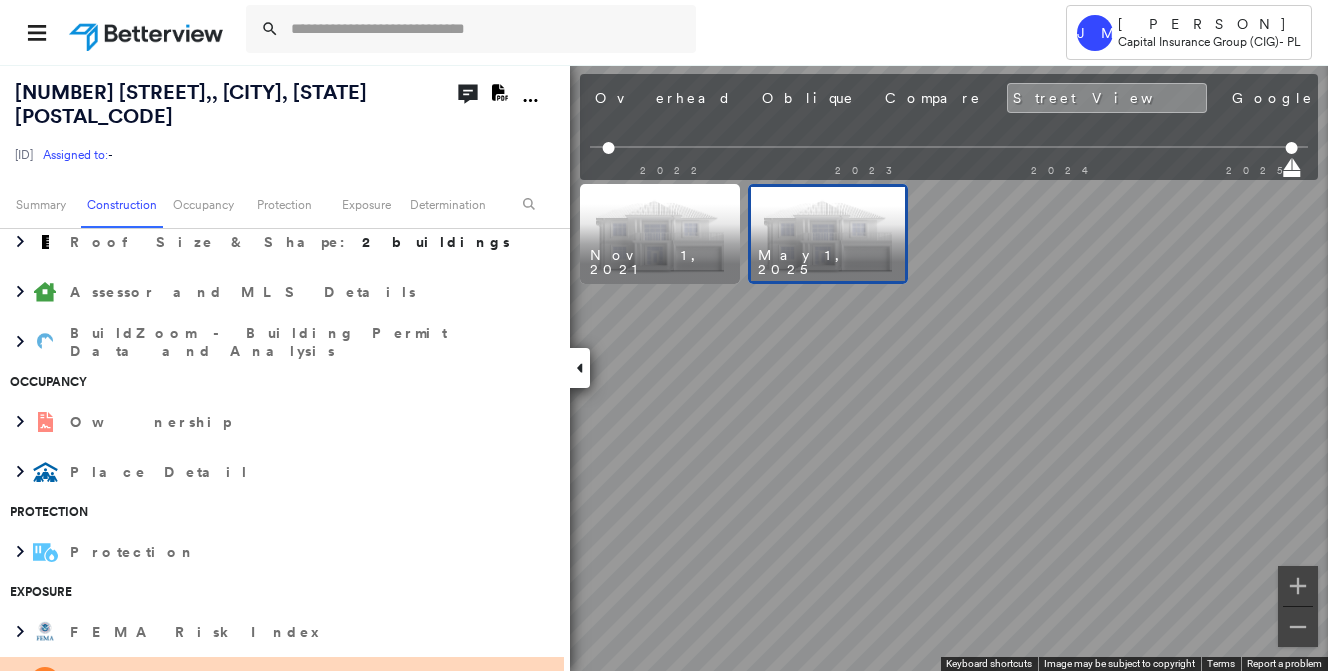 scroll, scrollTop: 0, scrollLeft: 0, axis: both 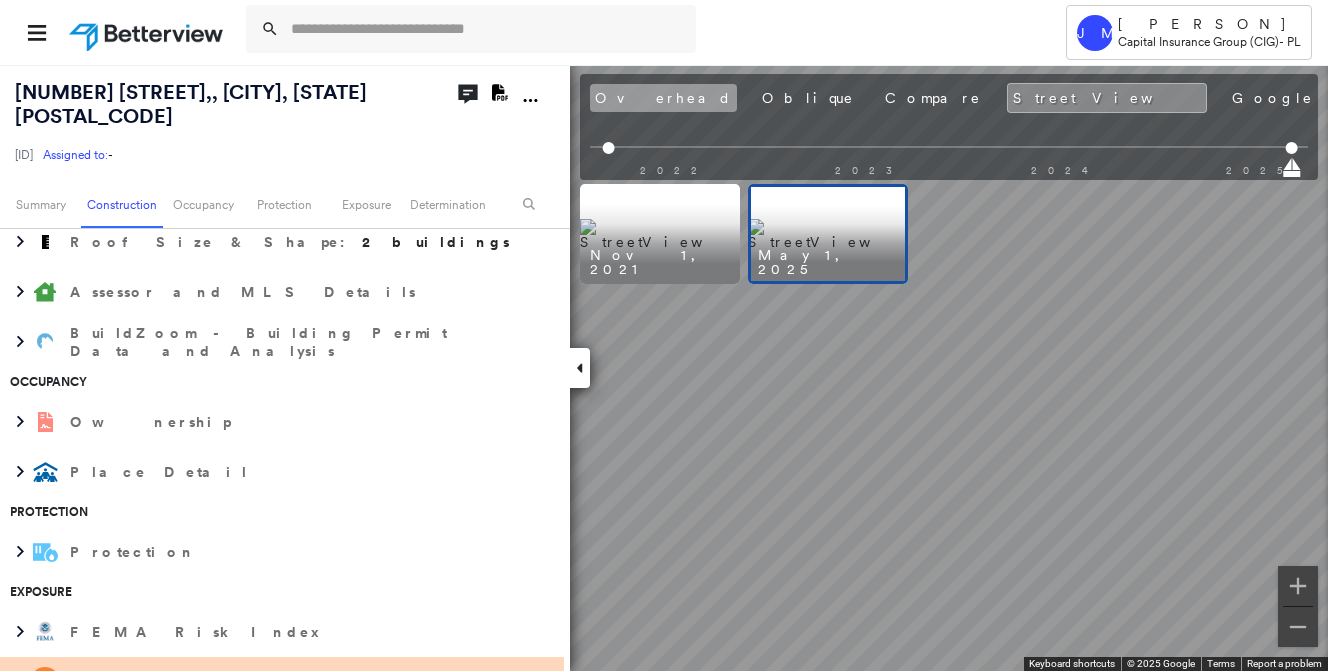 click on "Overhead" at bounding box center [663, 98] 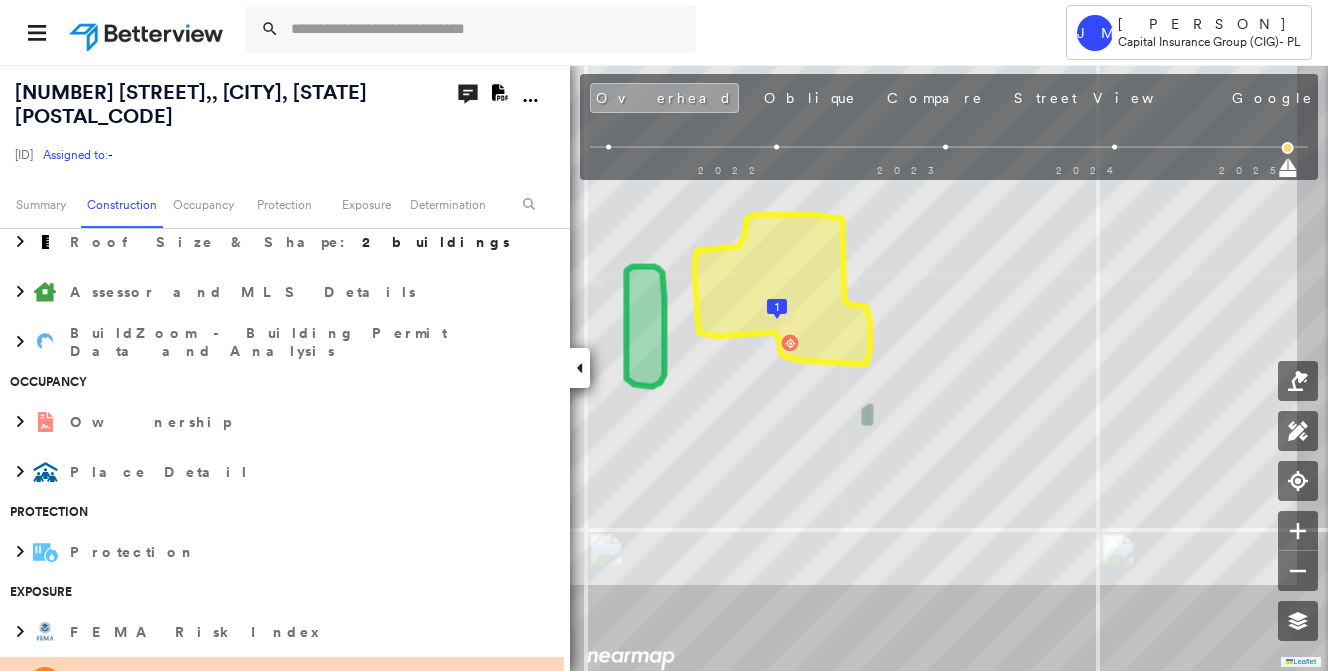scroll, scrollTop: 0, scrollLeft: 0, axis: both 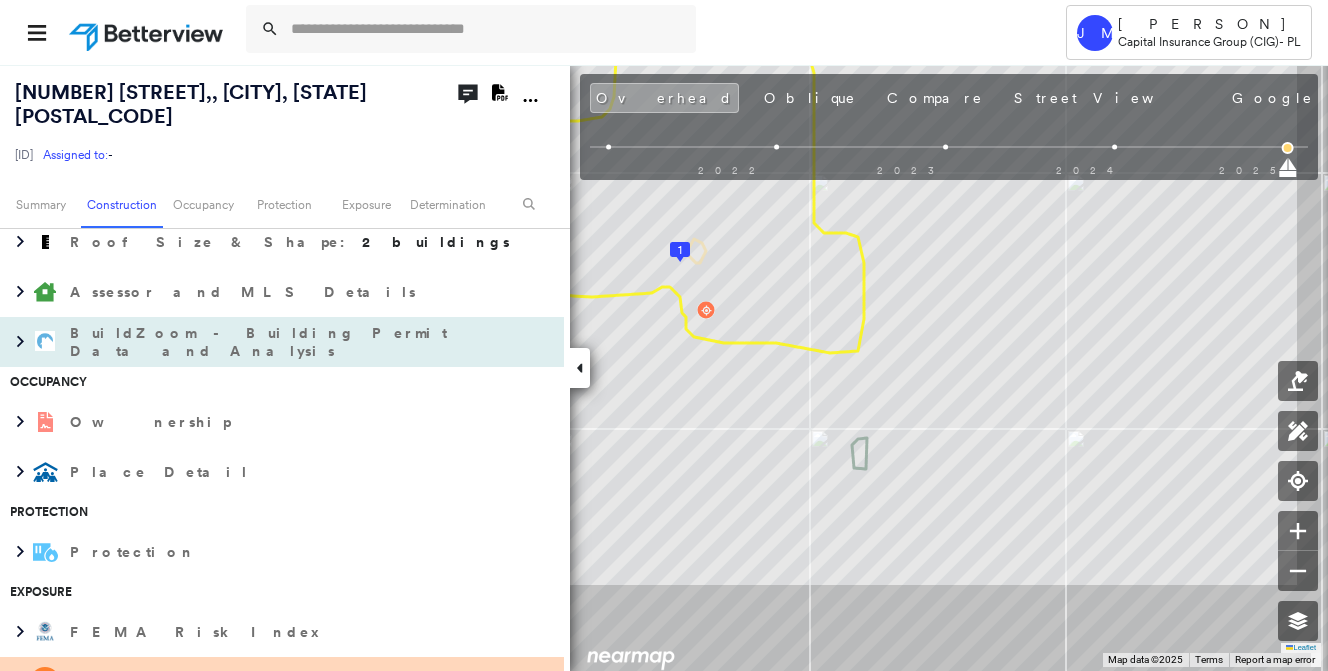 click on "BuildZoom - Building Permit Data and Analysis" at bounding box center (262, 342) 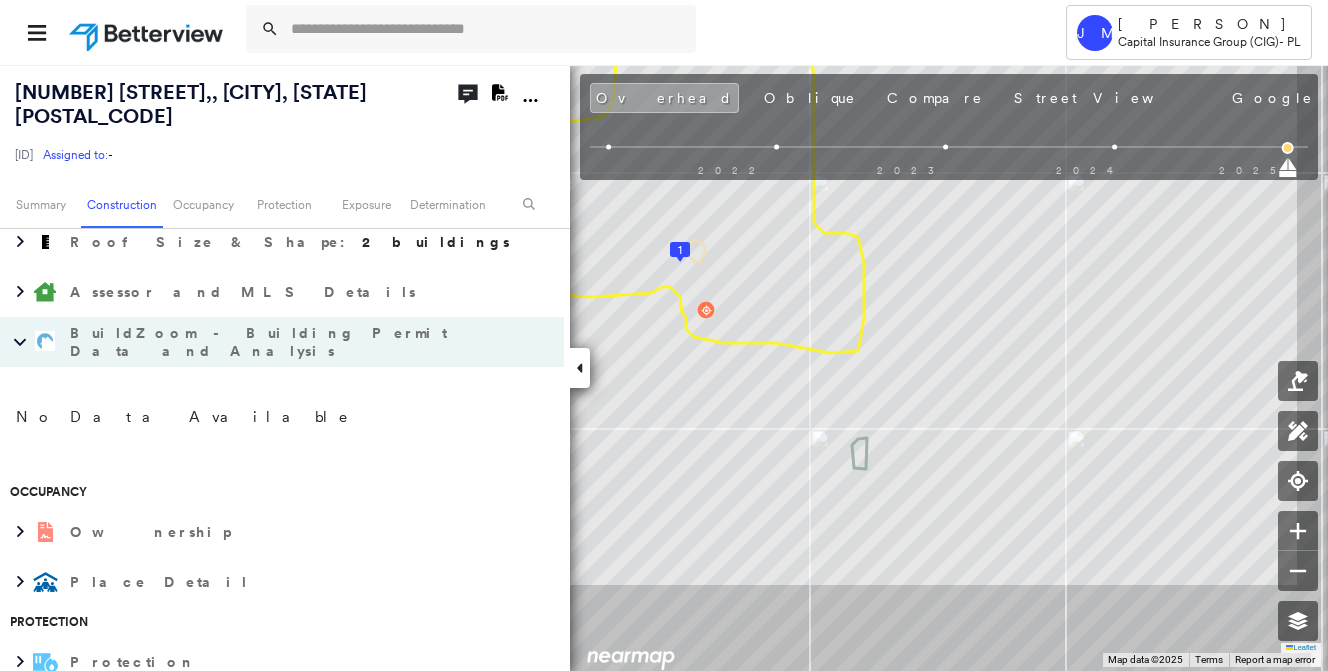 click on "BuildZoom - Building Permit Data and Analysis" at bounding box center (262, 342) 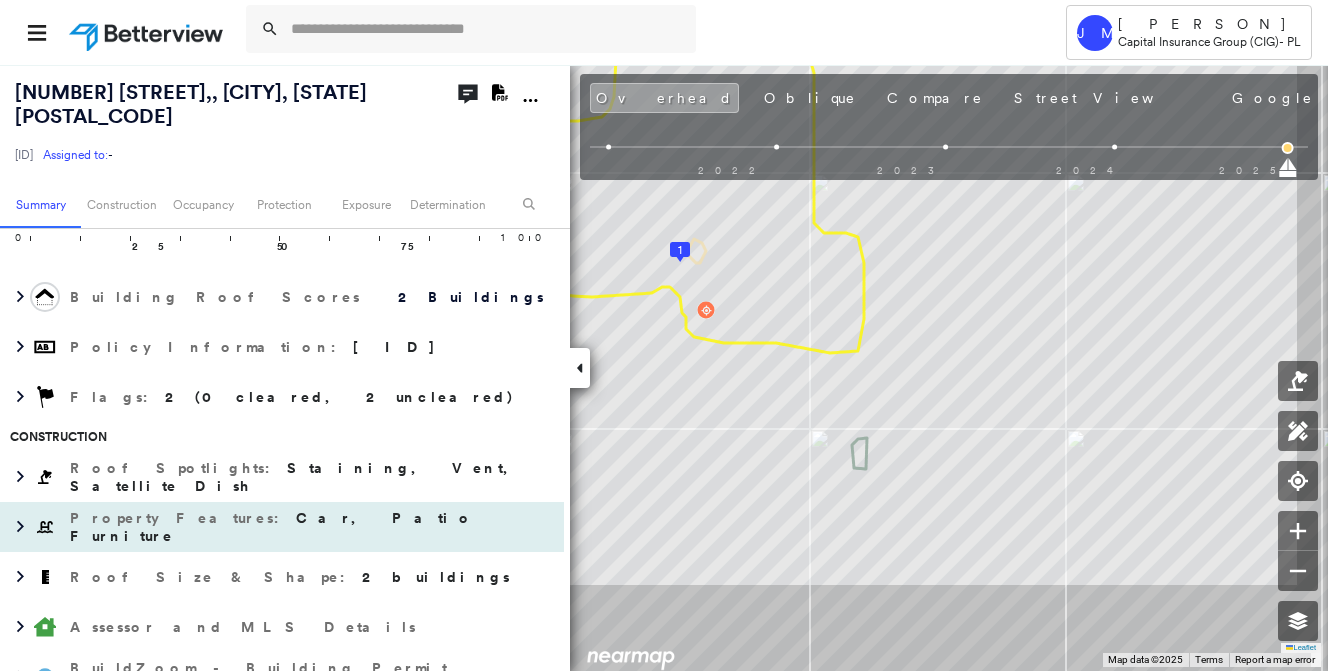 scroll, scrollTop: 300, scrollLeft: 0, axis: vertical 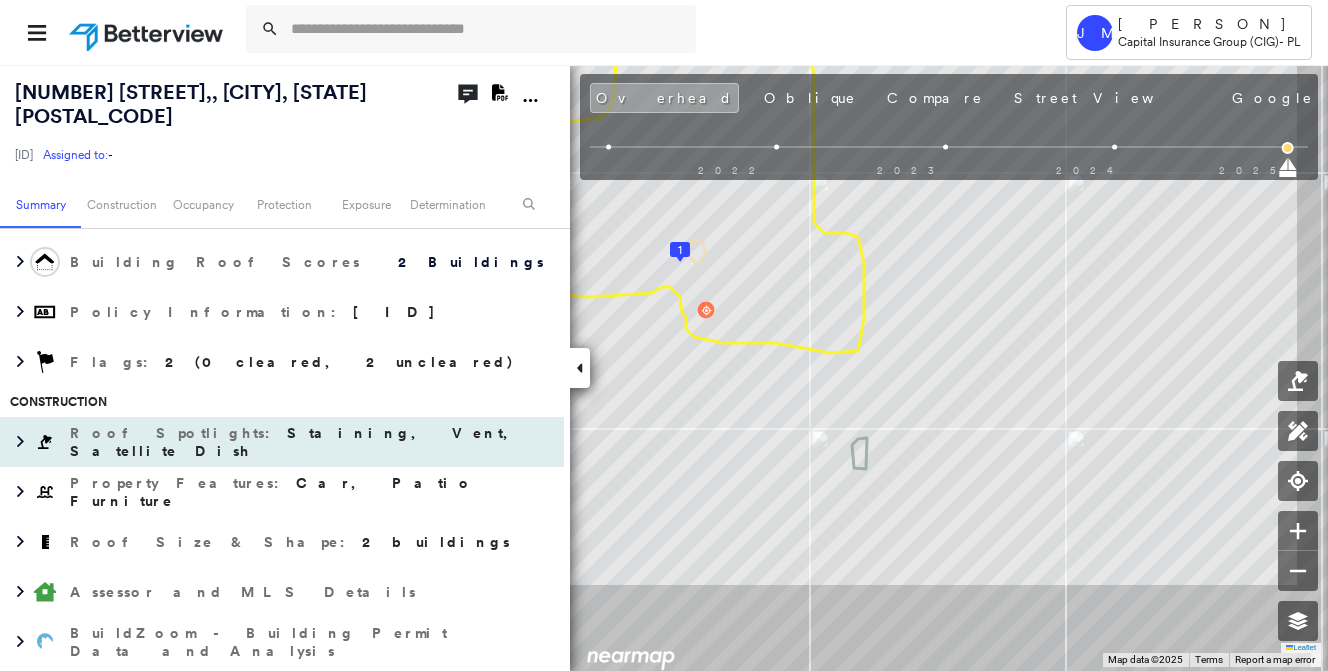 click on "Roof Spotlights :  Staining, Vent, Satellite Dish" at bounding box center (312, 442) 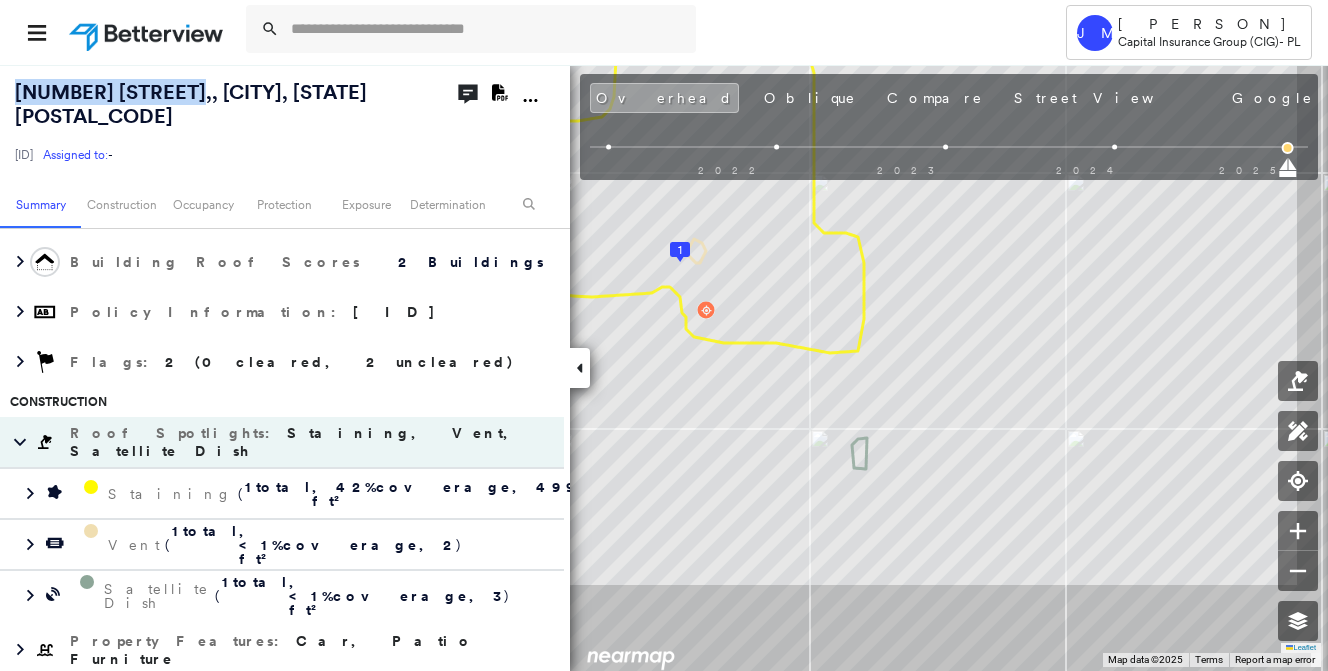 drag, startPoint x: 160, startPoint y: 95, endPoint x: 12, endPoint y: 95, distance: 148 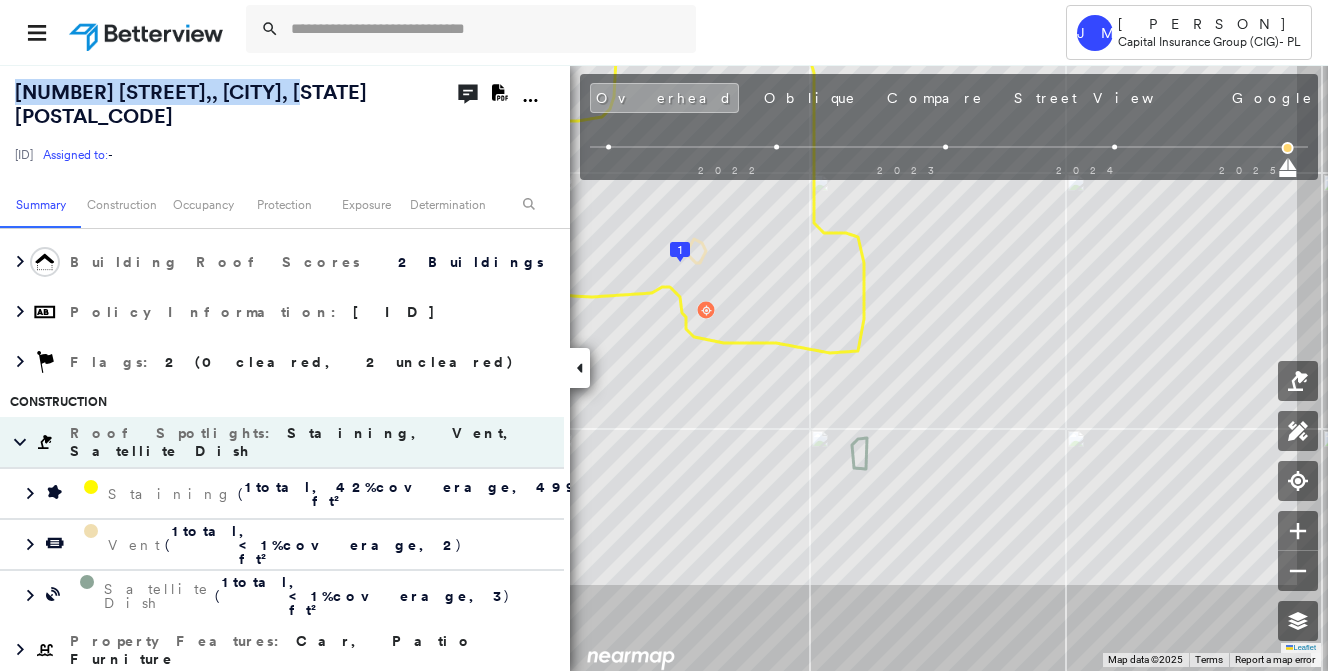 drag, startPoint x: 155, startPoint y: 89, endPoint x: 12, endPoint y: 93, distance: 143.05594 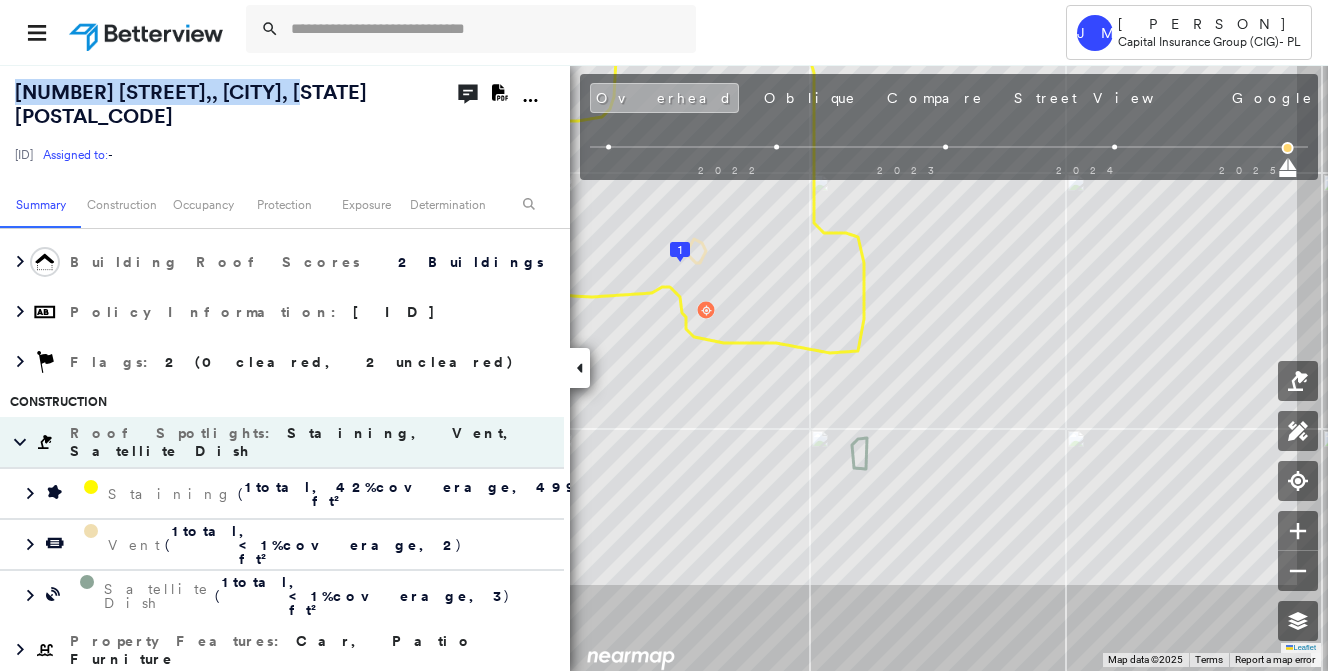 click on "Overhead" at bounding box center (664, 98) 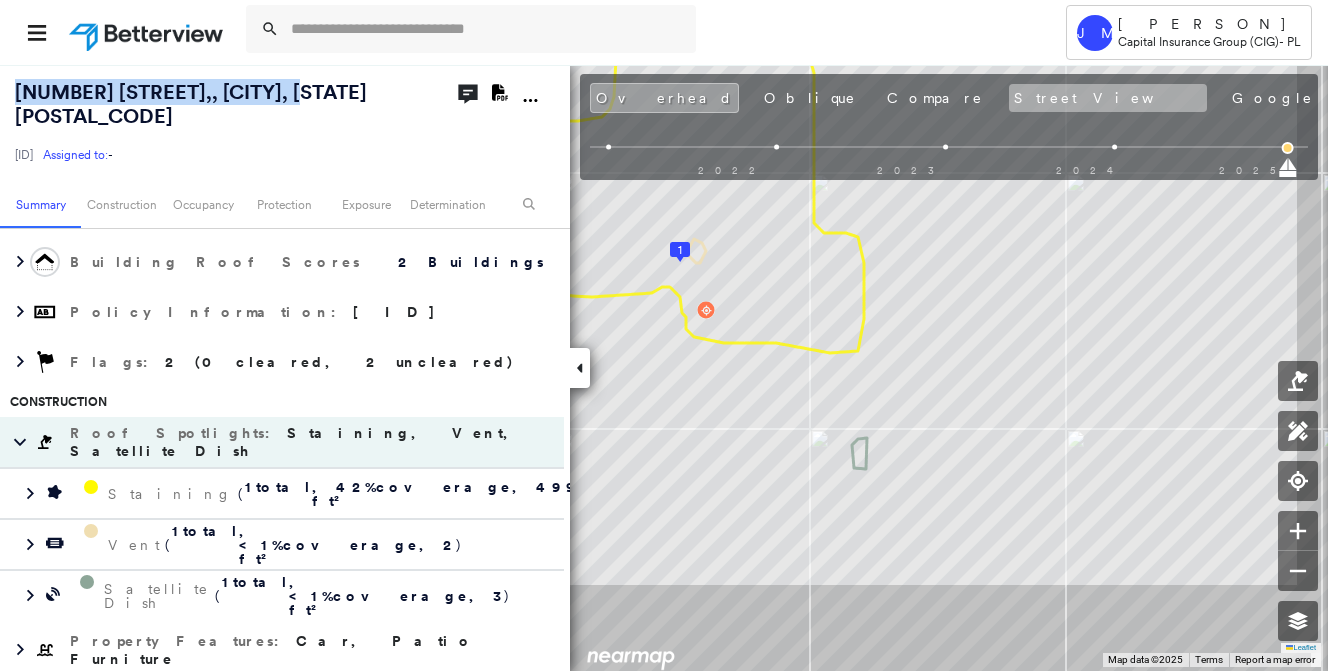 click on "Street View" at bounding box center [1108, 98] 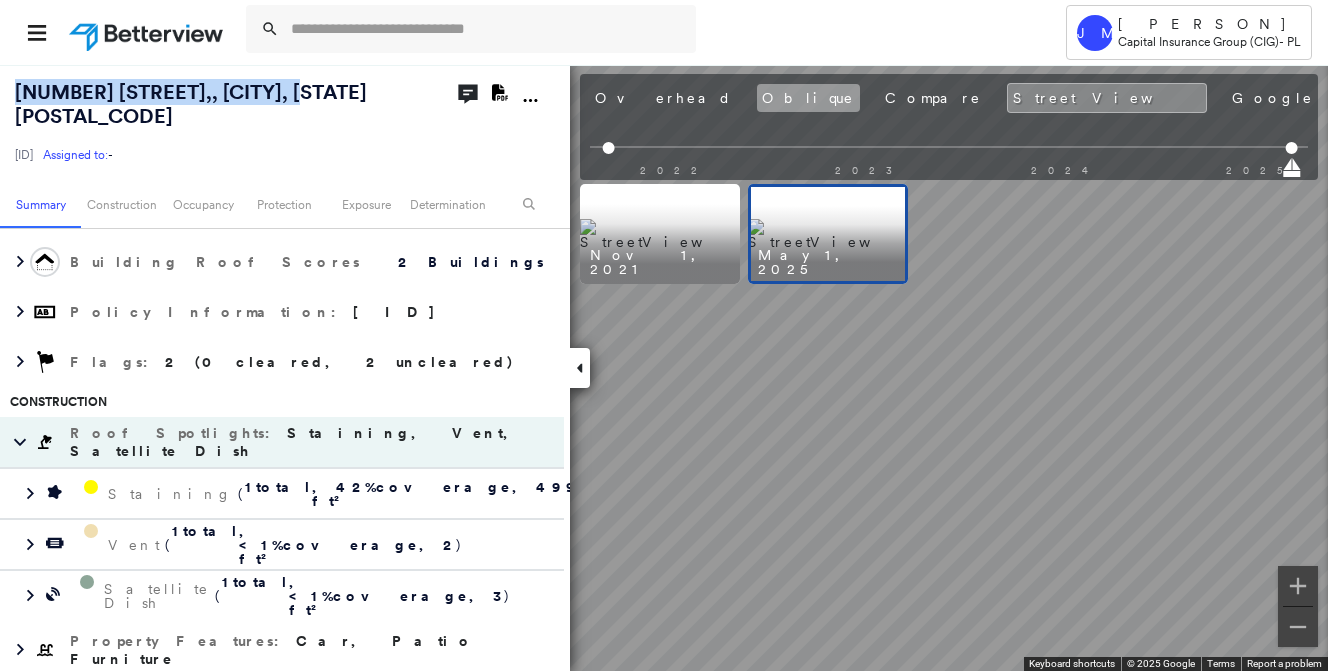 scroll, scrollTop: 0, scrollLeft: 0, axis: both 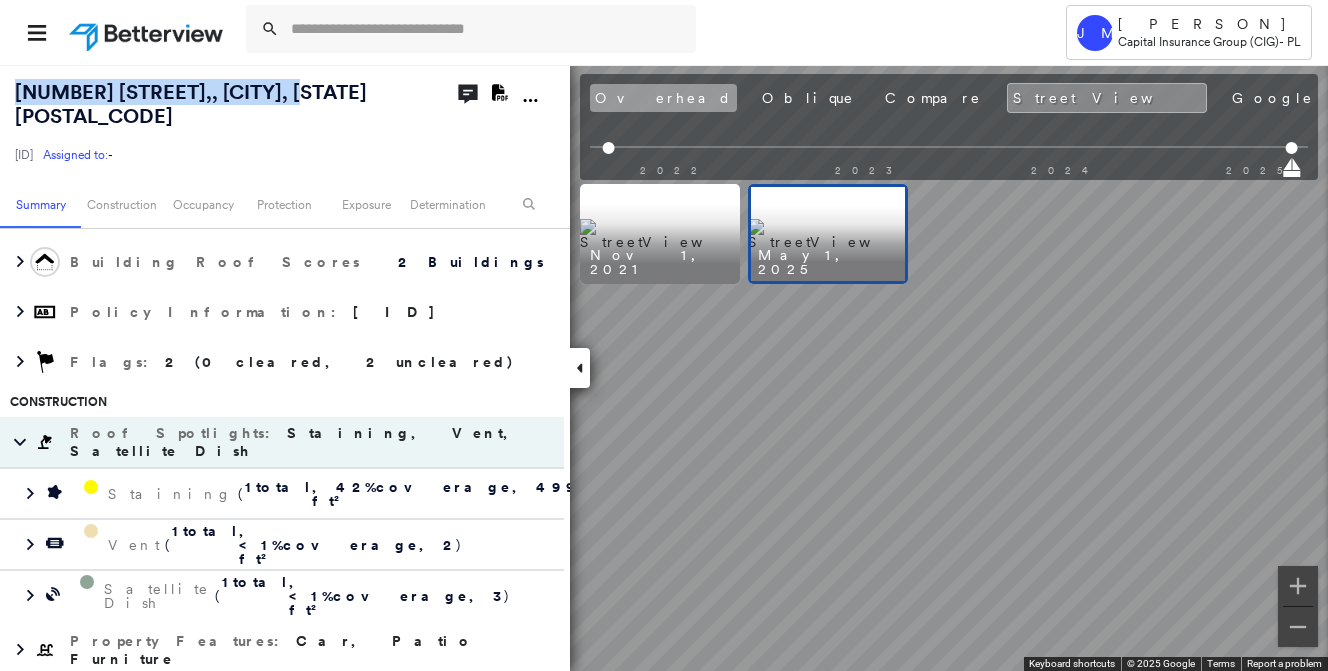 click on "Overhead" at bounding box center [663, 98] 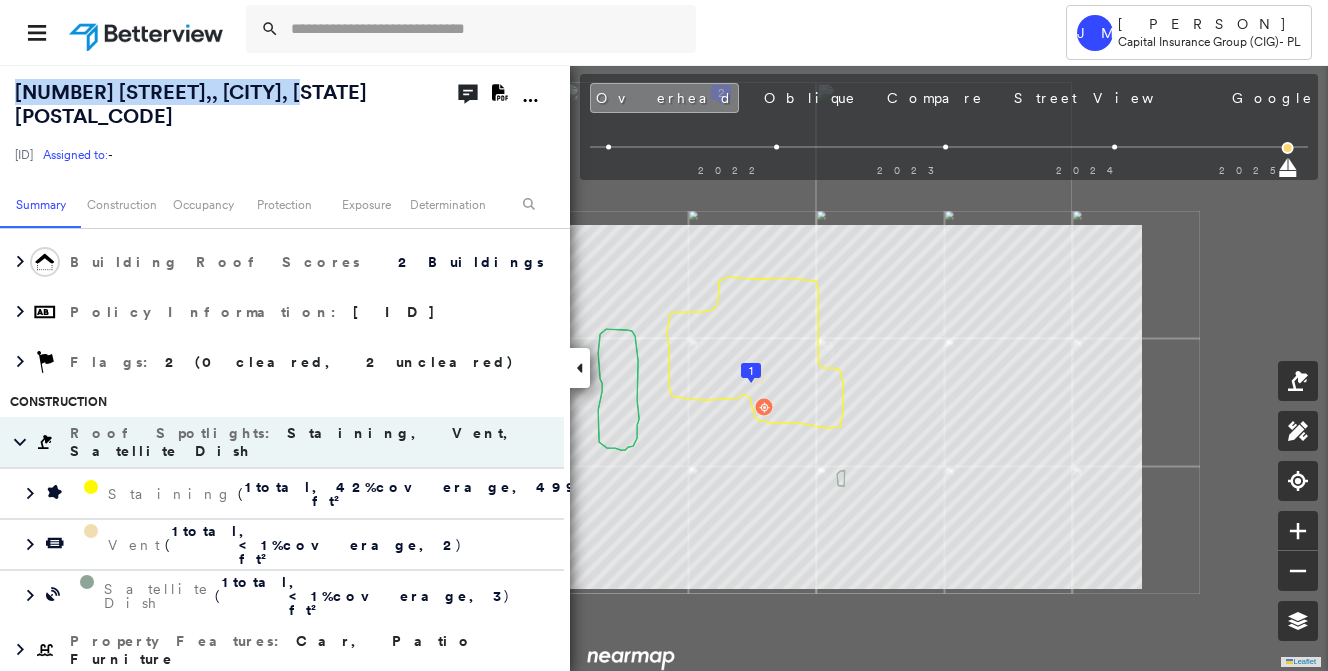 scroll, scrollTop: 0, scrollLeft: 0, axis: both 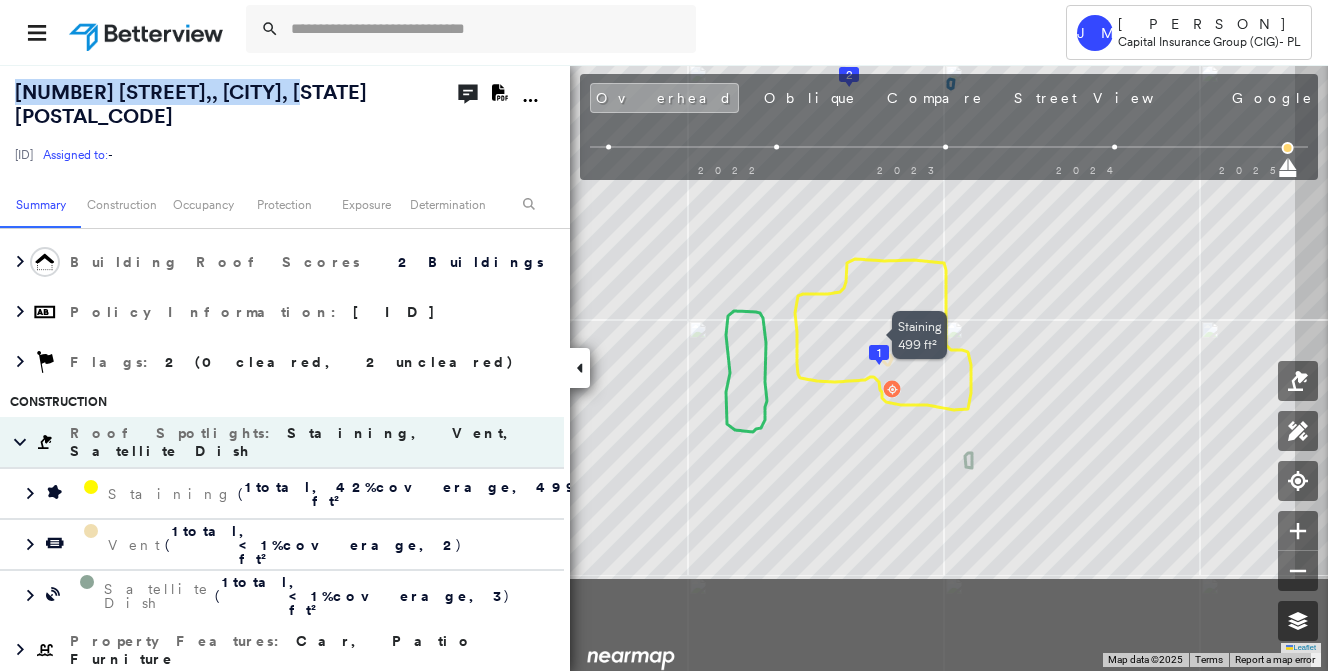 drag, startPoint x: 897, startPoint y: 491, endPoint x: 912, endPoint y: 371, distance: 120.93387 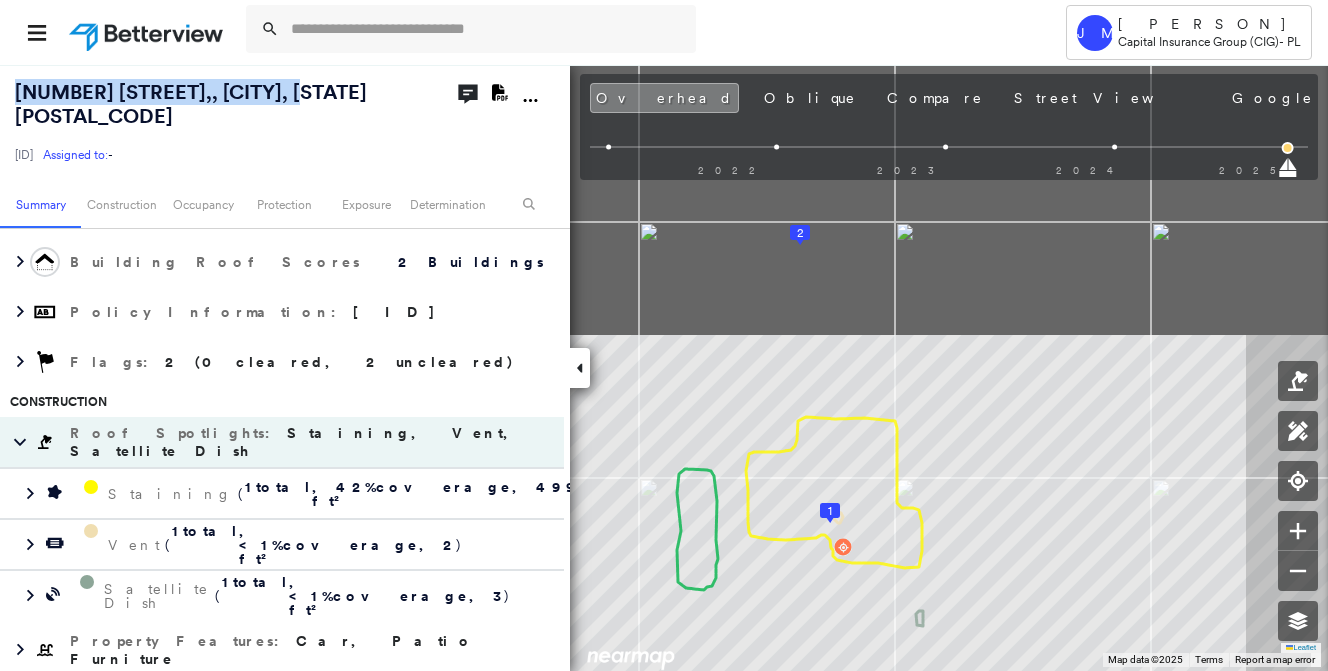click on "Tower JM [PERSON] Capital Insurance Group (CIG) - [NUMBER] [STREET] , [CITY], [STATE] [POSTAL_CODE] [ID] Assigned to: - Assigned to: - [ID] Assigned to: - Open Comments Download PDF Report Summary Construction Occupancy Protection Exposure Determination Overhead Obliques Street View MLS Photos Roof Spotlight™ Index : 58-96 out of 100 0 100 25 50 75 1 2 Building Roof Scores 2 Buildings Policy Information : [ID] Flags : 2 (0 cleared, 2 uncleared) Construction Roof Spotlights : Staining, Vent, Satellite Dish Staining ( 1 total , 42 % coverage, 499 ft² ) Vent ( 1 total , <1 % coverage, 2 ft² ) Satellite Dish ( 1 total , <1 % coverage, 3 ft² ) Property Features : Car, Patio Furniture Roof Size 26 Shape : 2 buildings Assessor and MLS Details BuildZoom - Building Permit Data and Analysis Occupancy Ownership Place Detail Protection Protection Exposure FEMA Risk Index Flood Regional Hazard: 2 out of 5 Crime Regional Hazard: 3 out of 5 Determination" at bounding box center [664, 335] 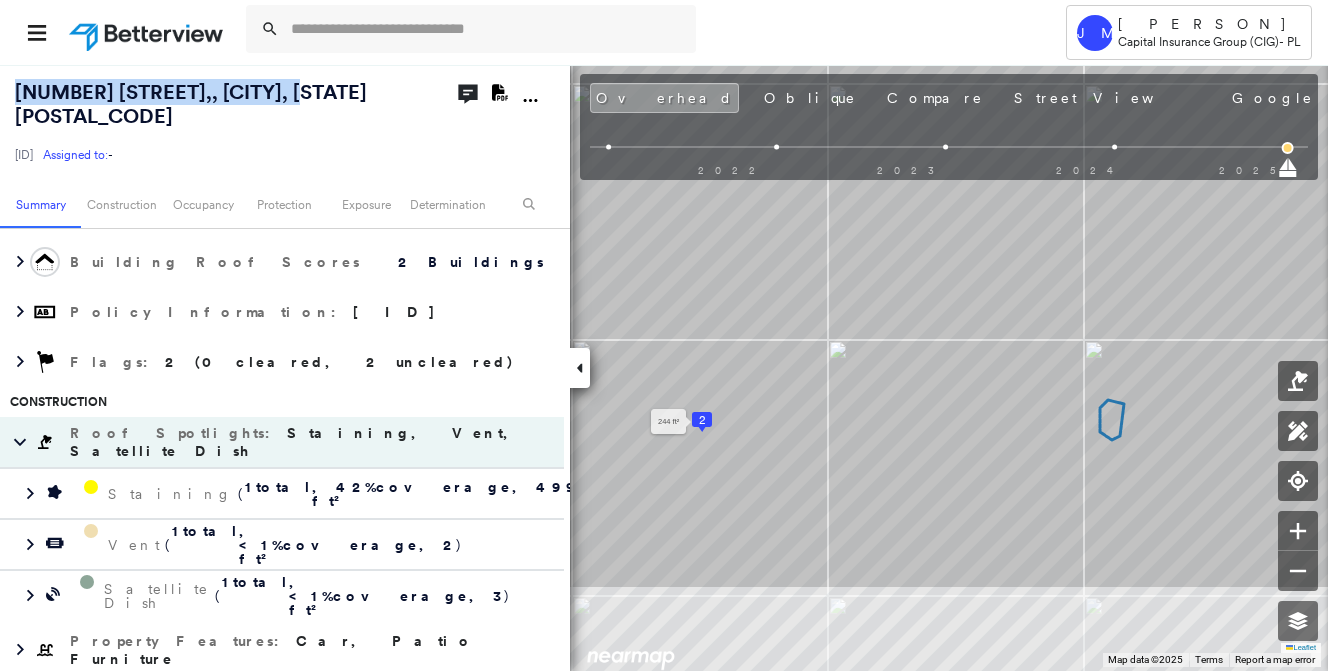 click on "2" at bounding box center (702, 420) 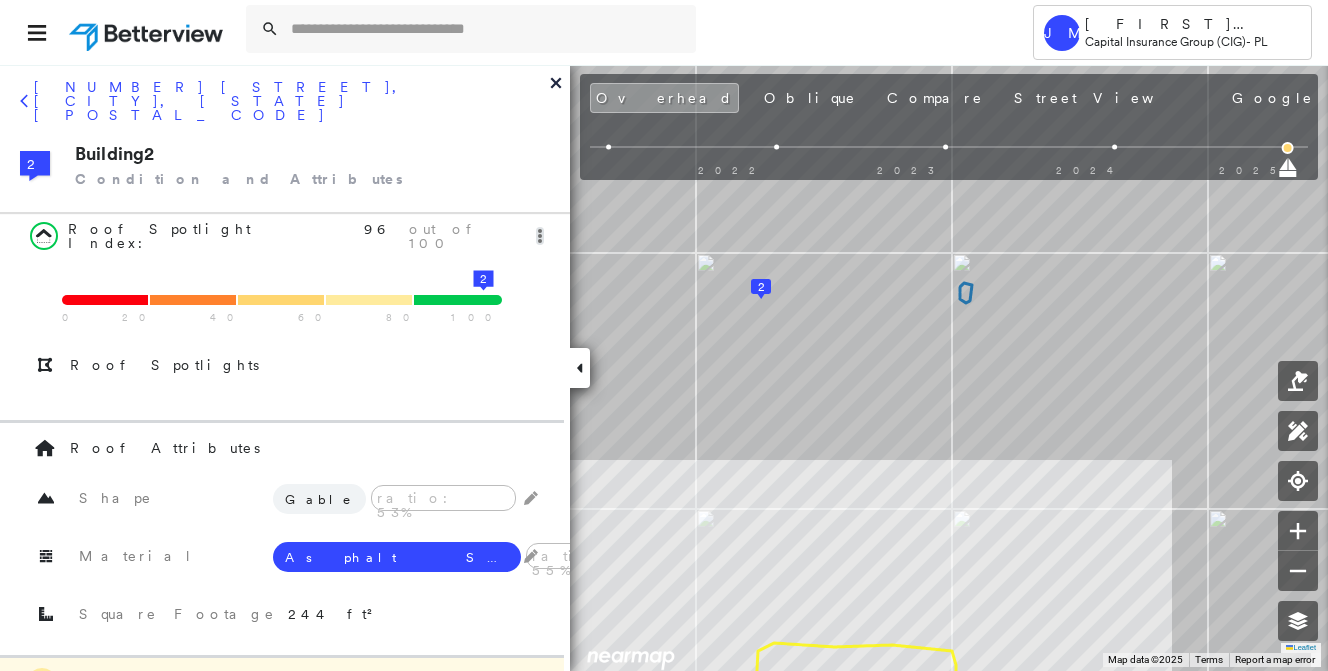 scroll, scrollTop: 0, scrollLeft: 0, axis: both 